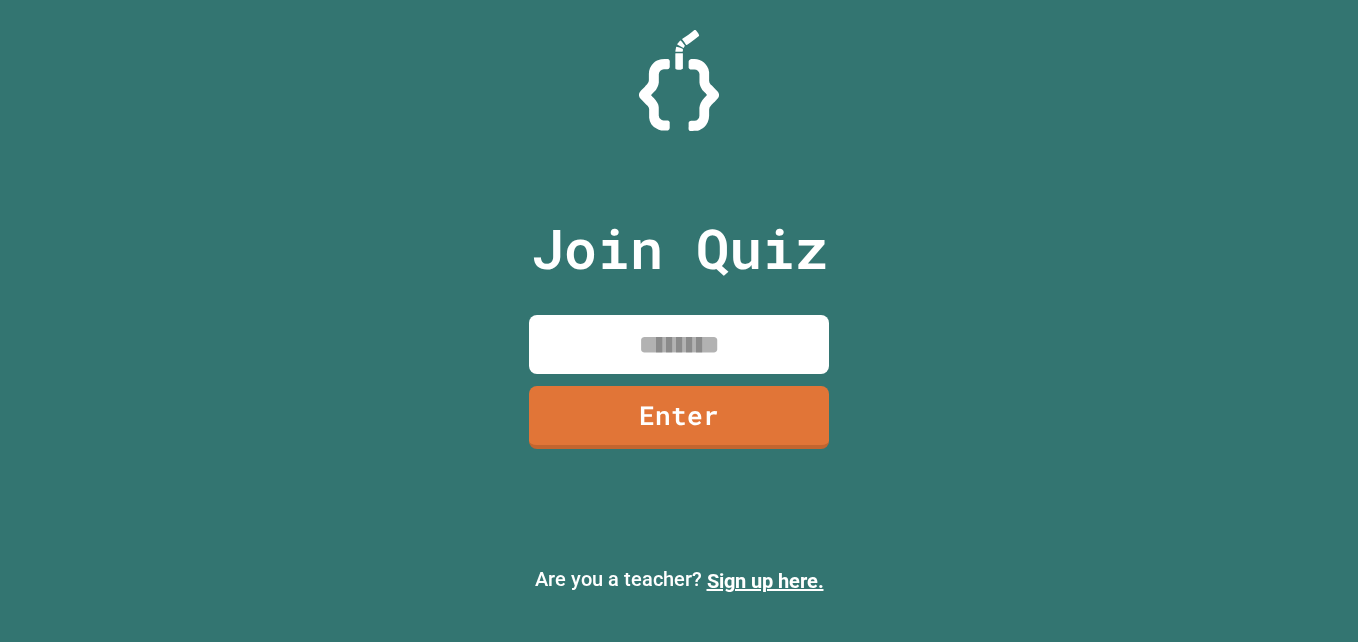 scroll, scrollTop: 0, scrollLeft: 0, axis: both 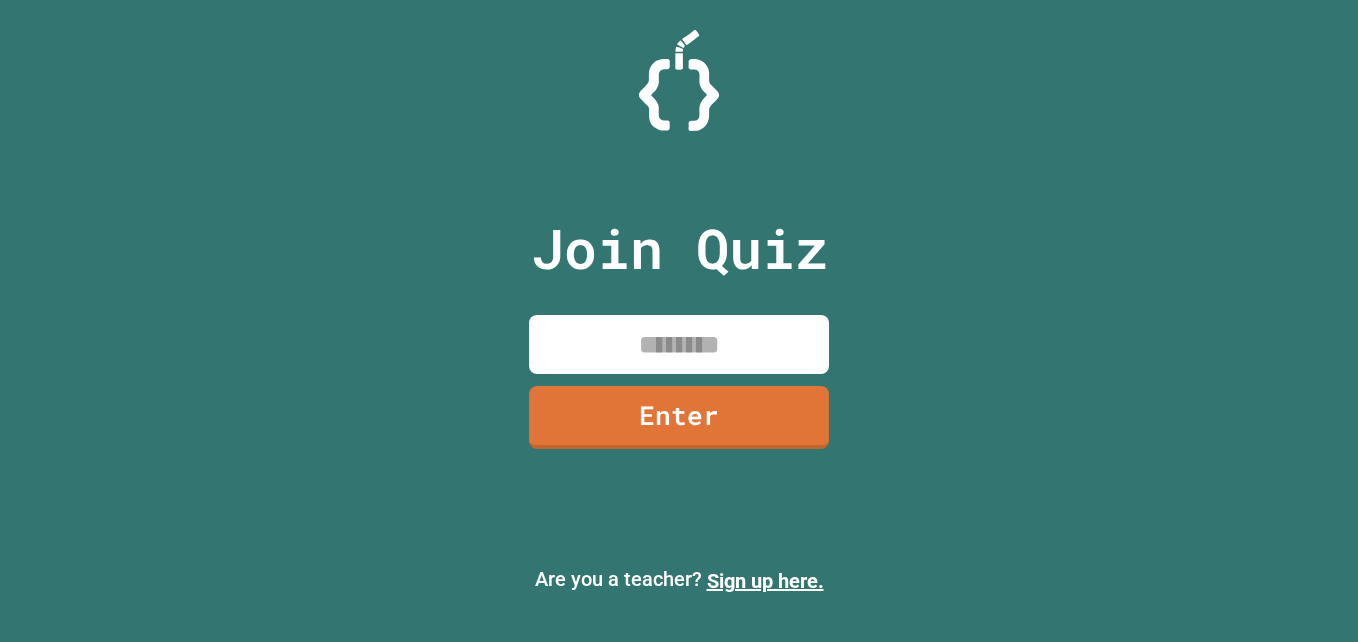 click at bounding box center [679, 344] 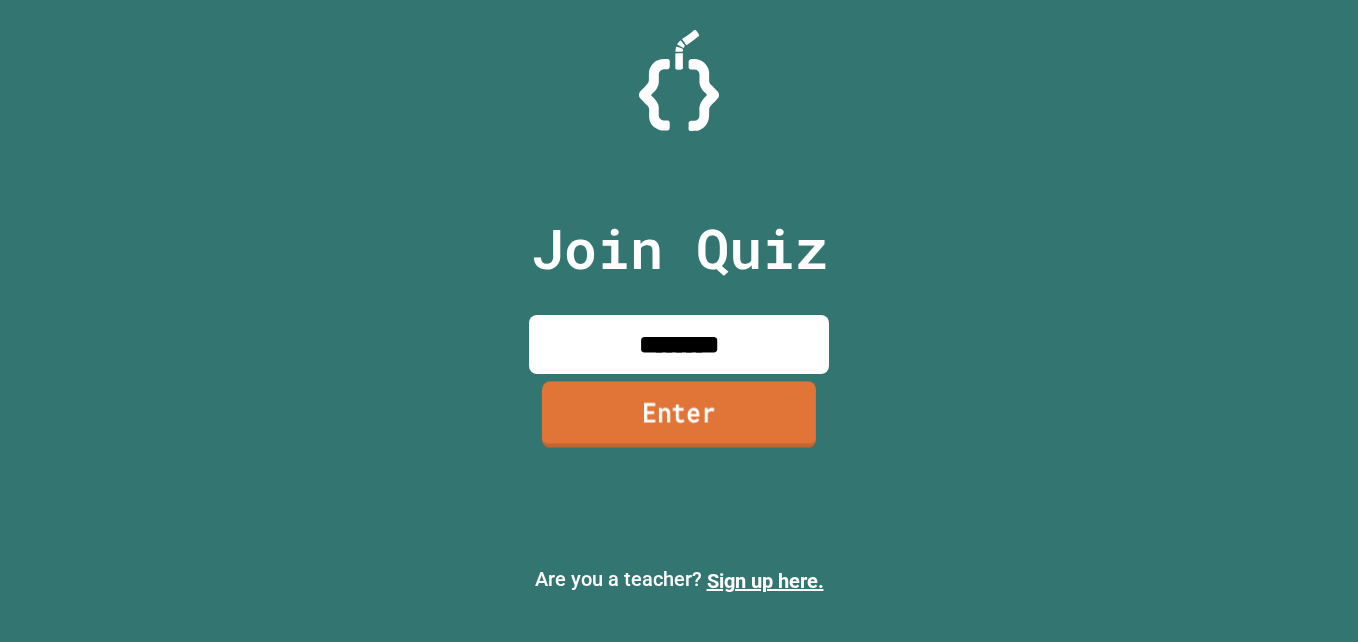 type on "********" 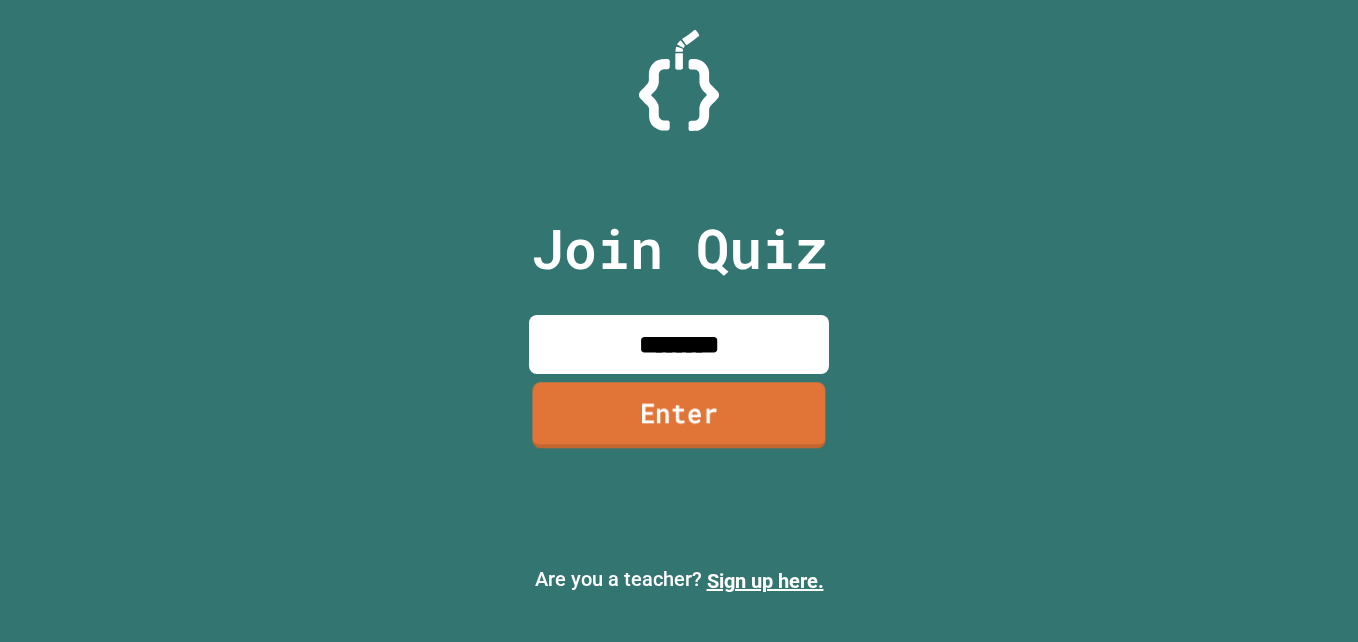 click on "Enter" at bounding box center [678, 416] 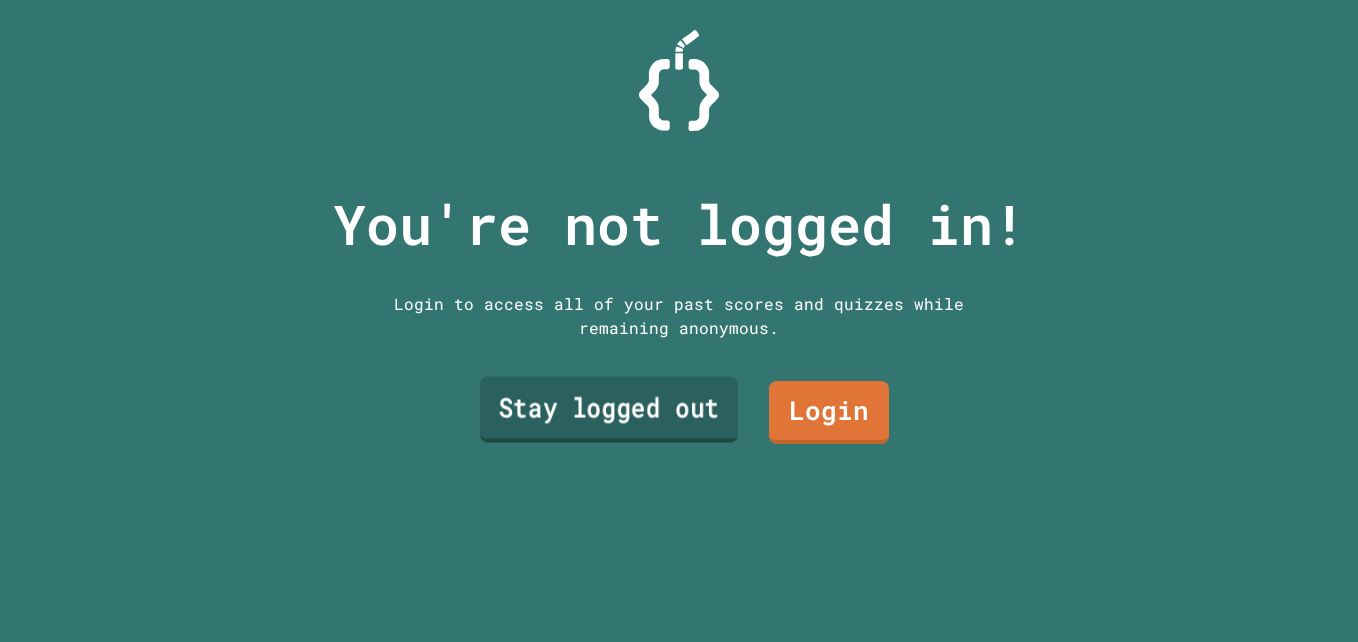 click on "Stay logged out" at bounding box center (609, 409) 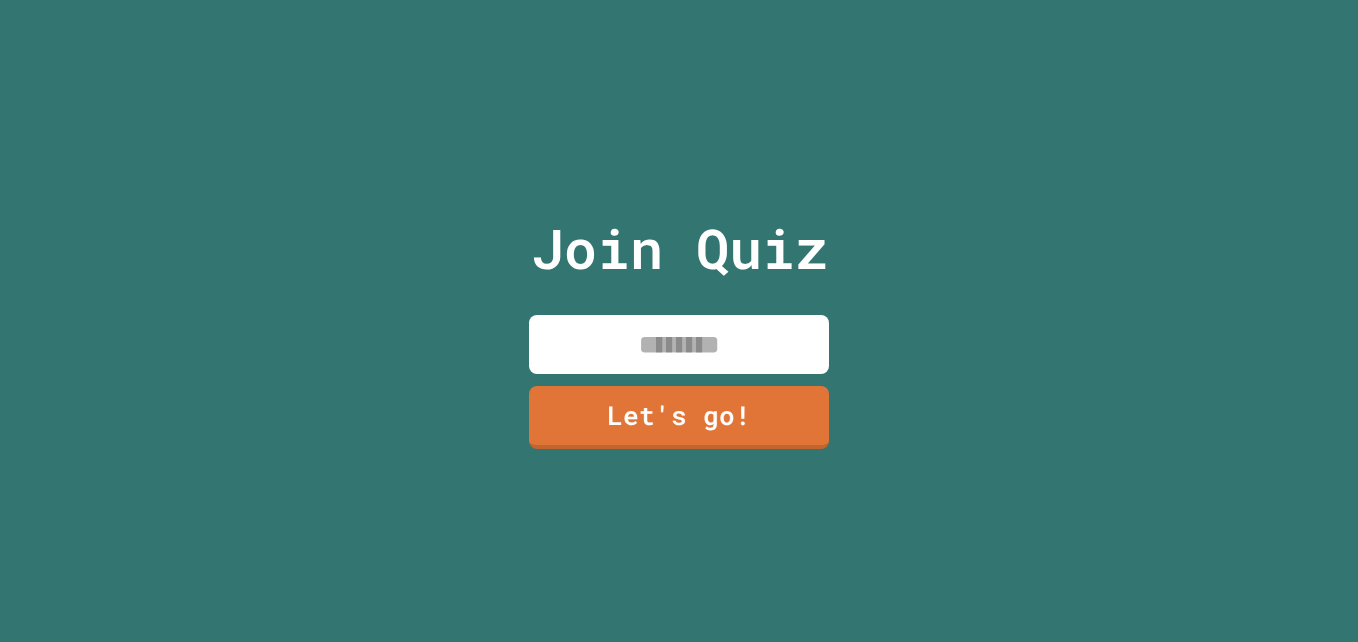 click at bounding box center [679, 344] 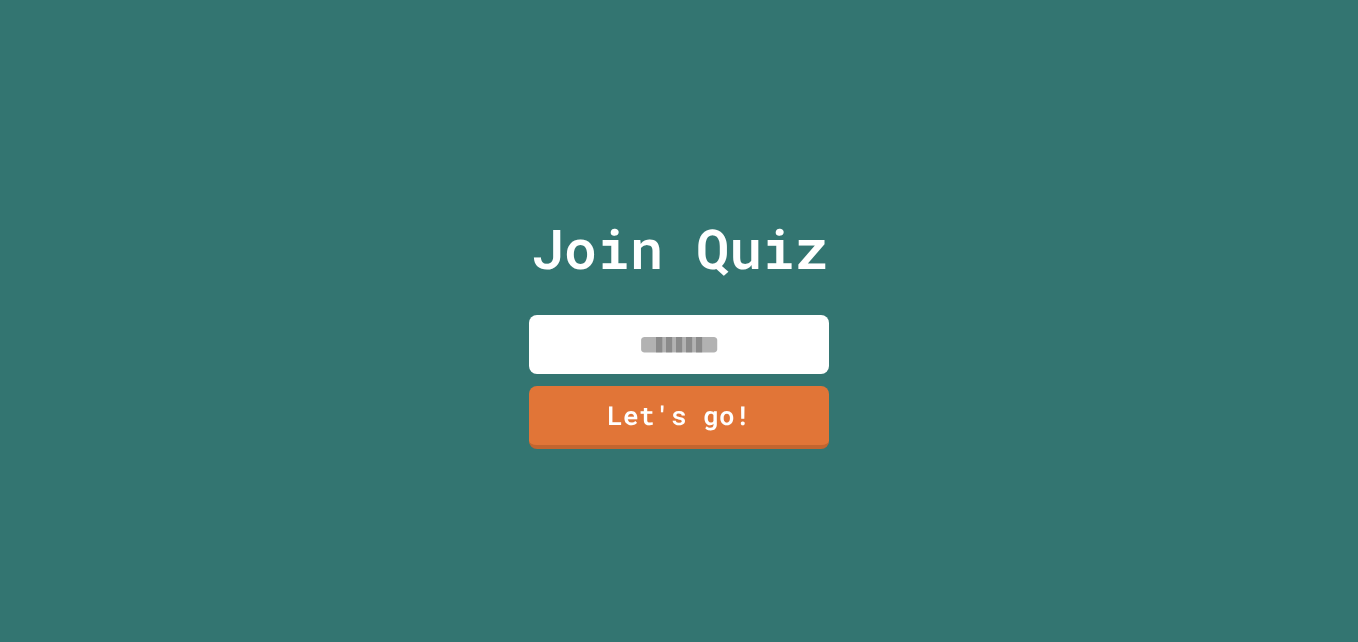 type on "*" 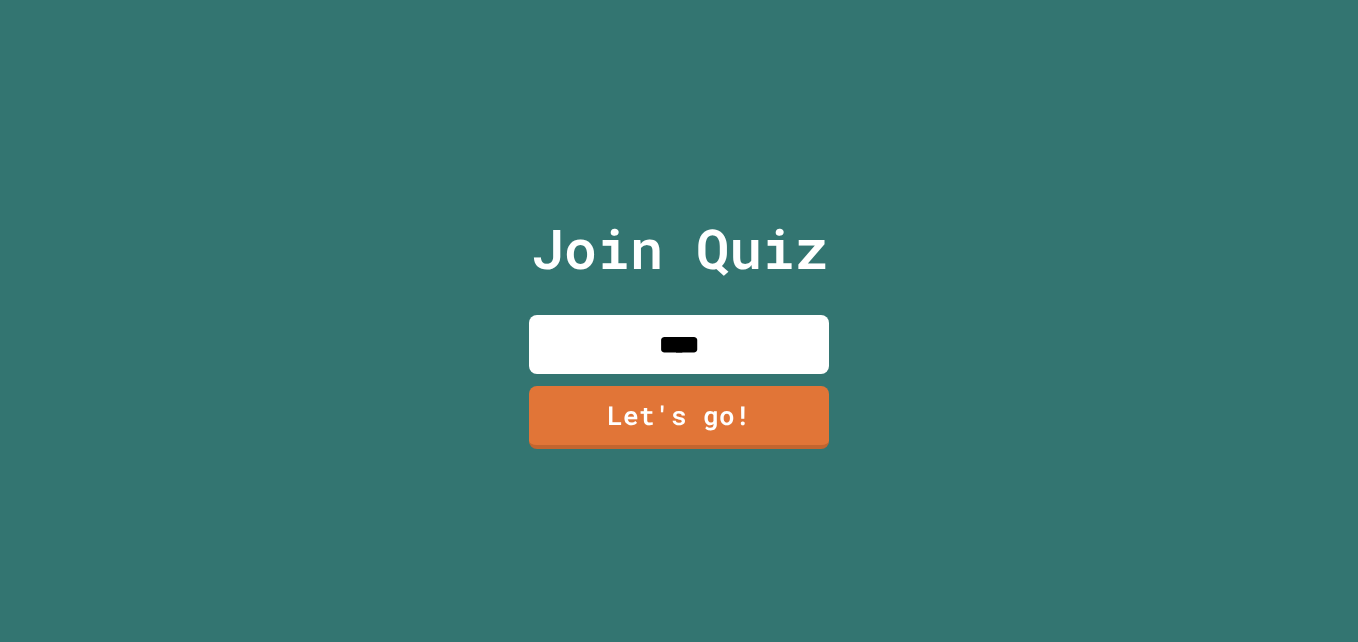 type on "****" 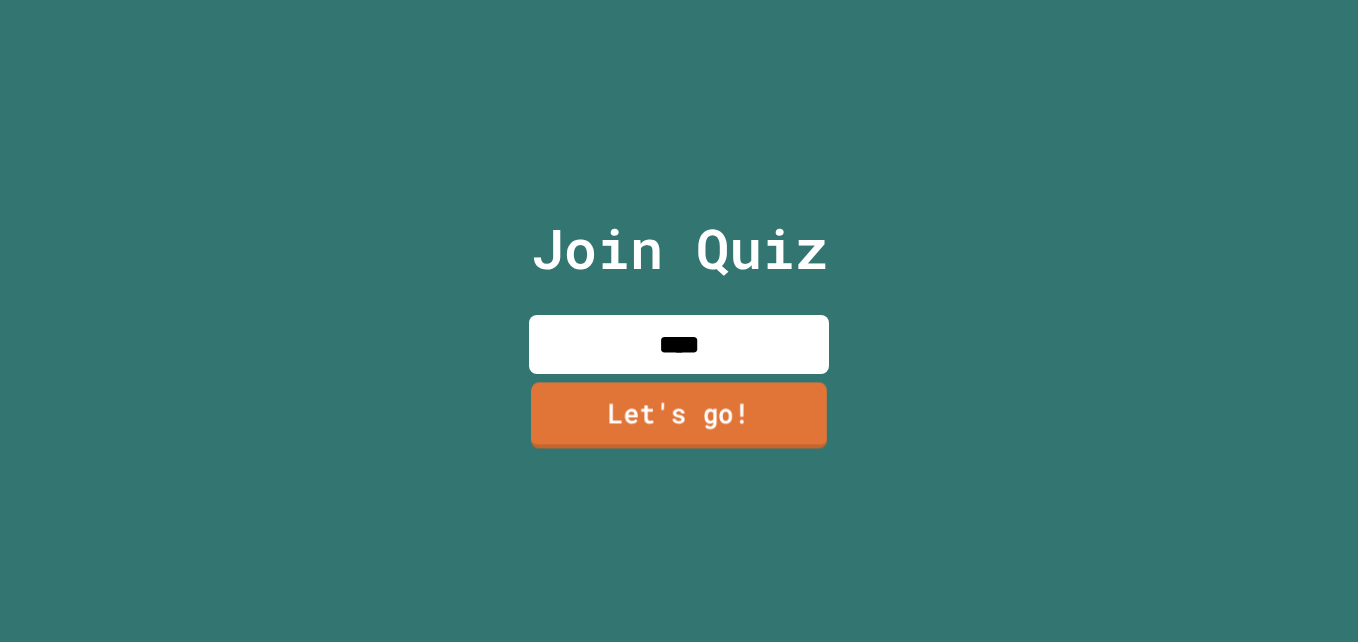 drag, startPoint x: 707, startPoint y: 395, endPoint x: 582, endPoint y: 412, distance: 126.1507 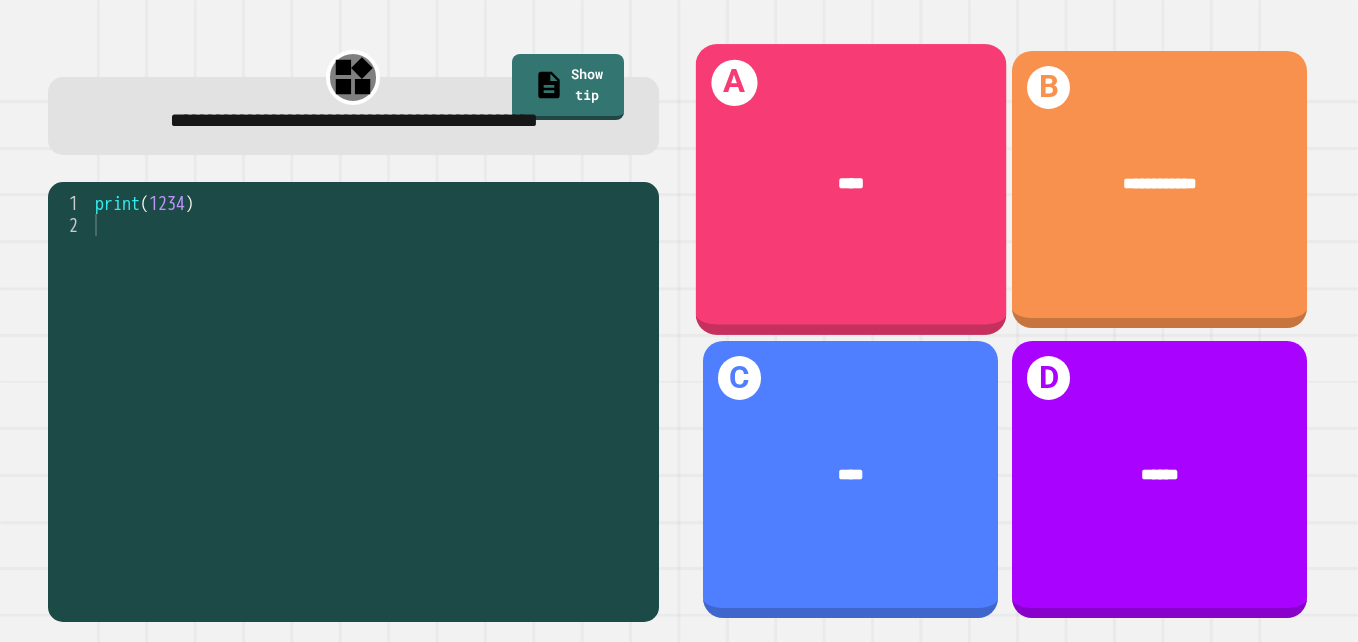 click on "****" at bounding box center [850, 183] 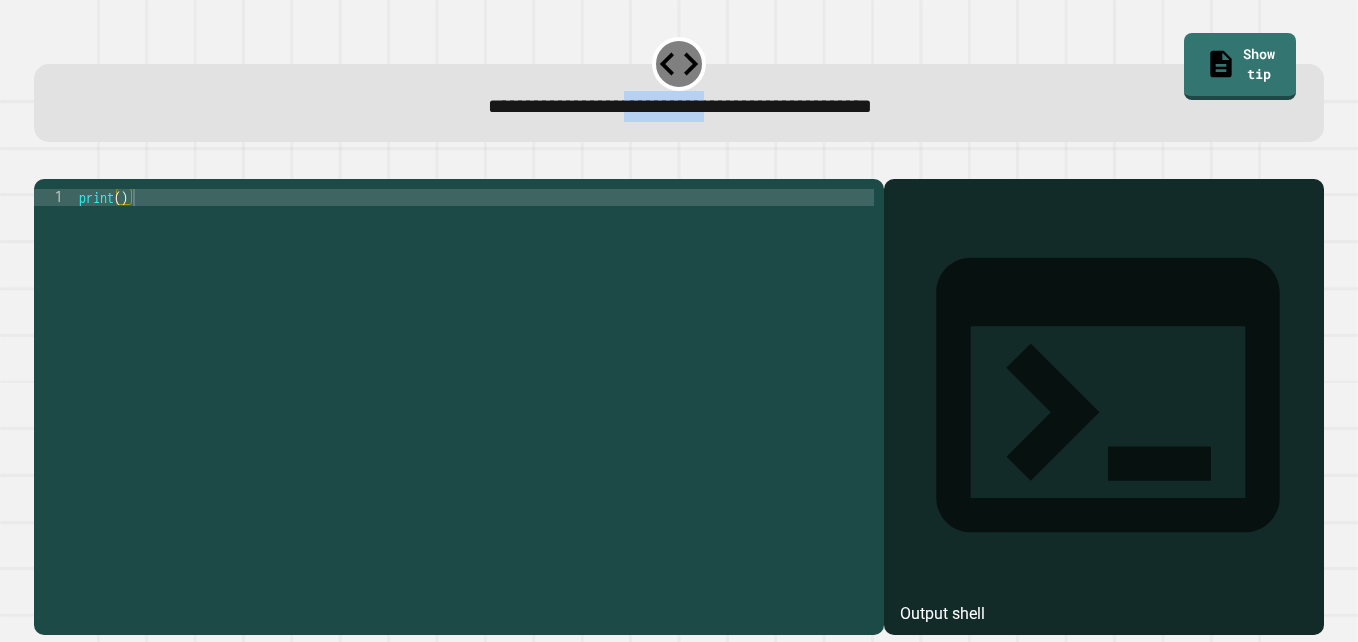drag, startPoint x: 700, startPoint y: 108, endPoint x: 585, endPoint y: 135, distance: 118.12705 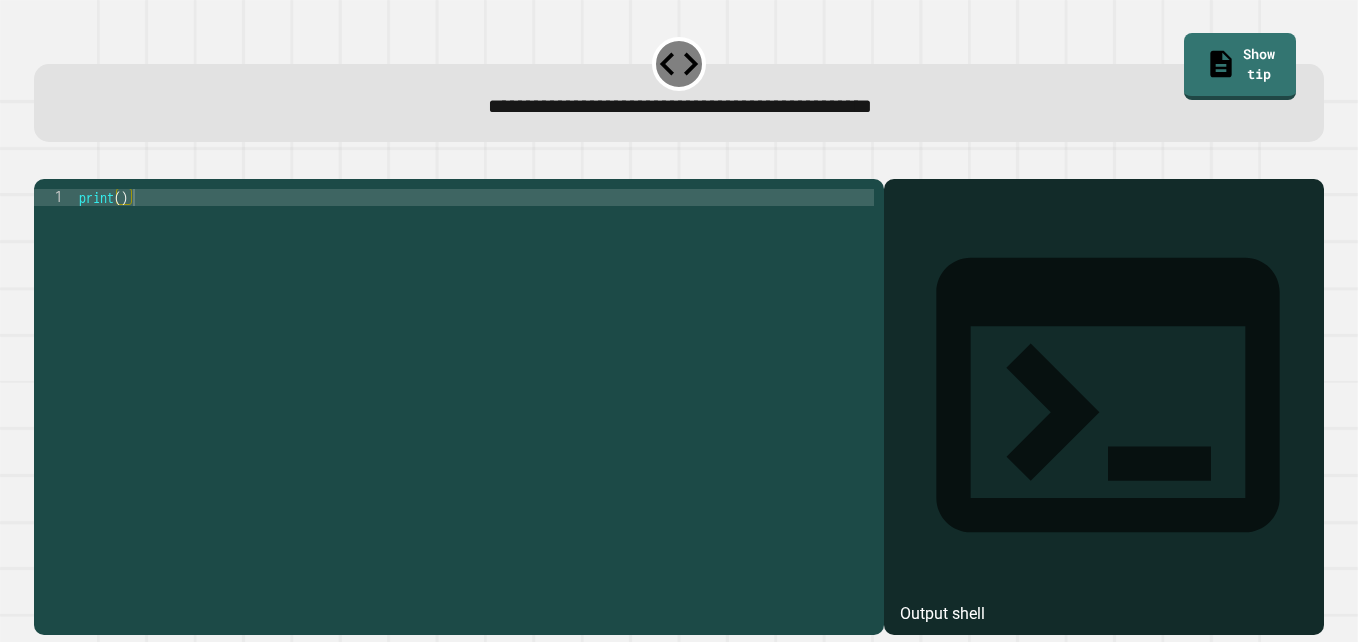 click on "print ( )" at bounding box center (474, 384) 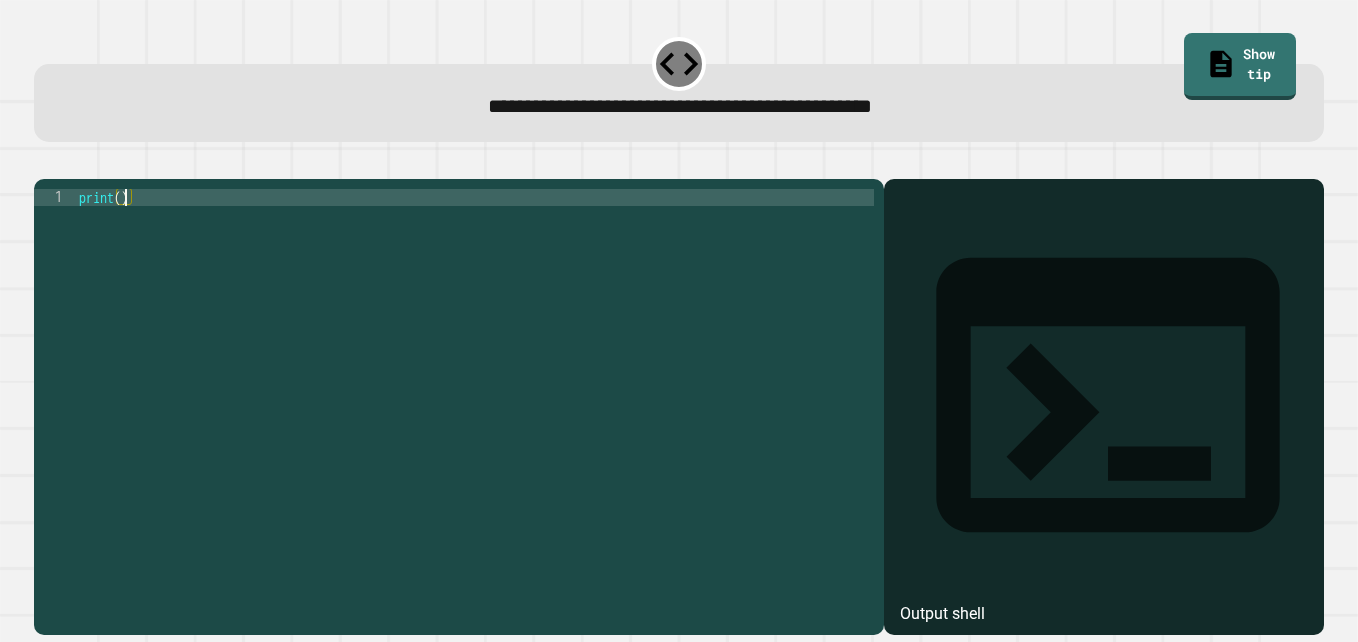 paste on "**********" 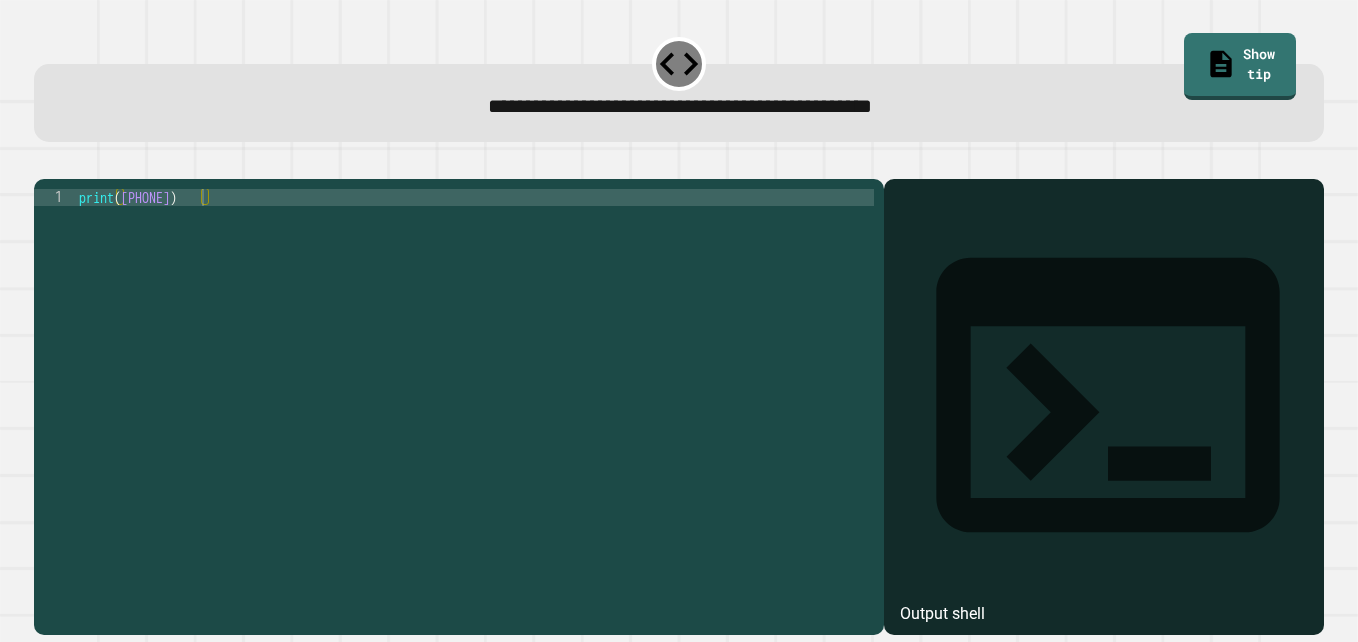 click 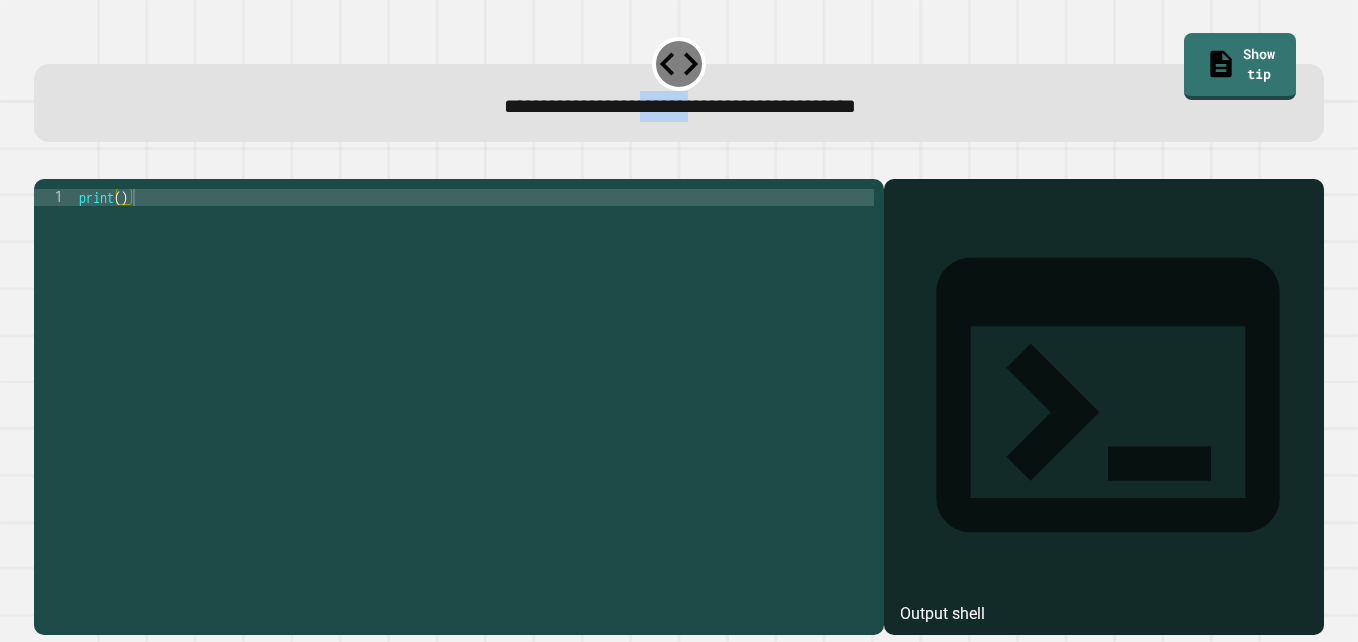 drag, startPoint x: 677, startPoint y: 110, endPoint x: 604, endPoint y: 105, distance: 73.171036 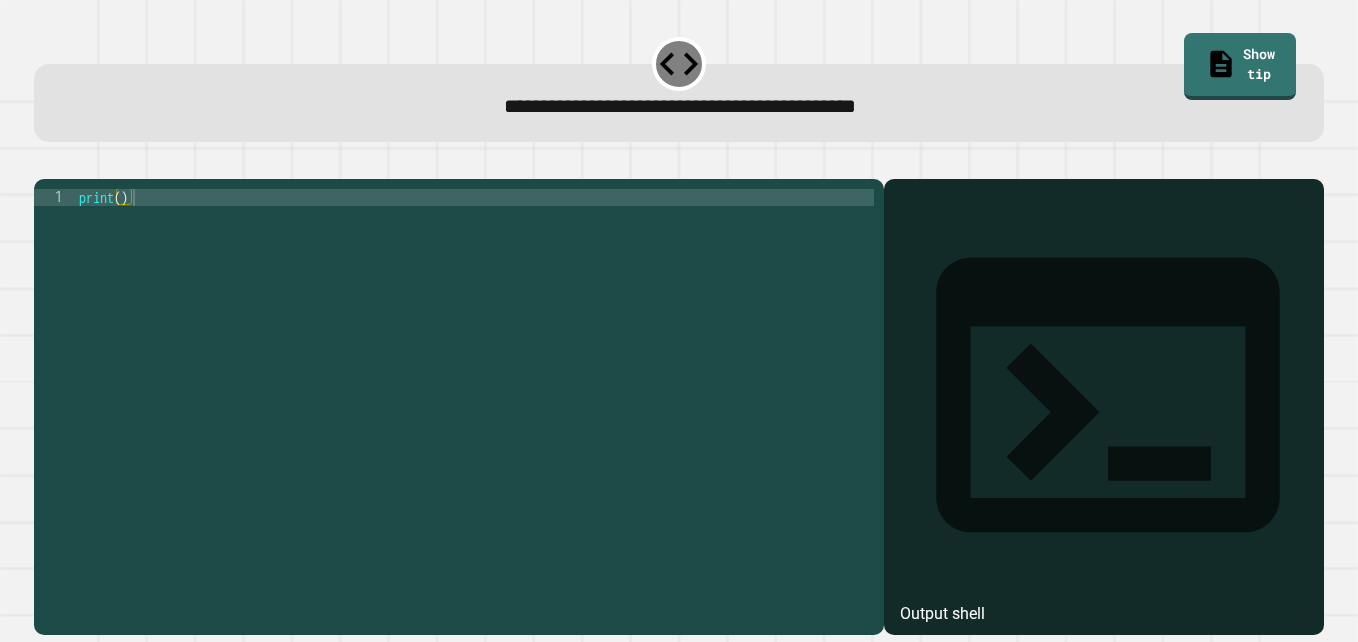 click on "print ( )" at bounding box center [474, 384] 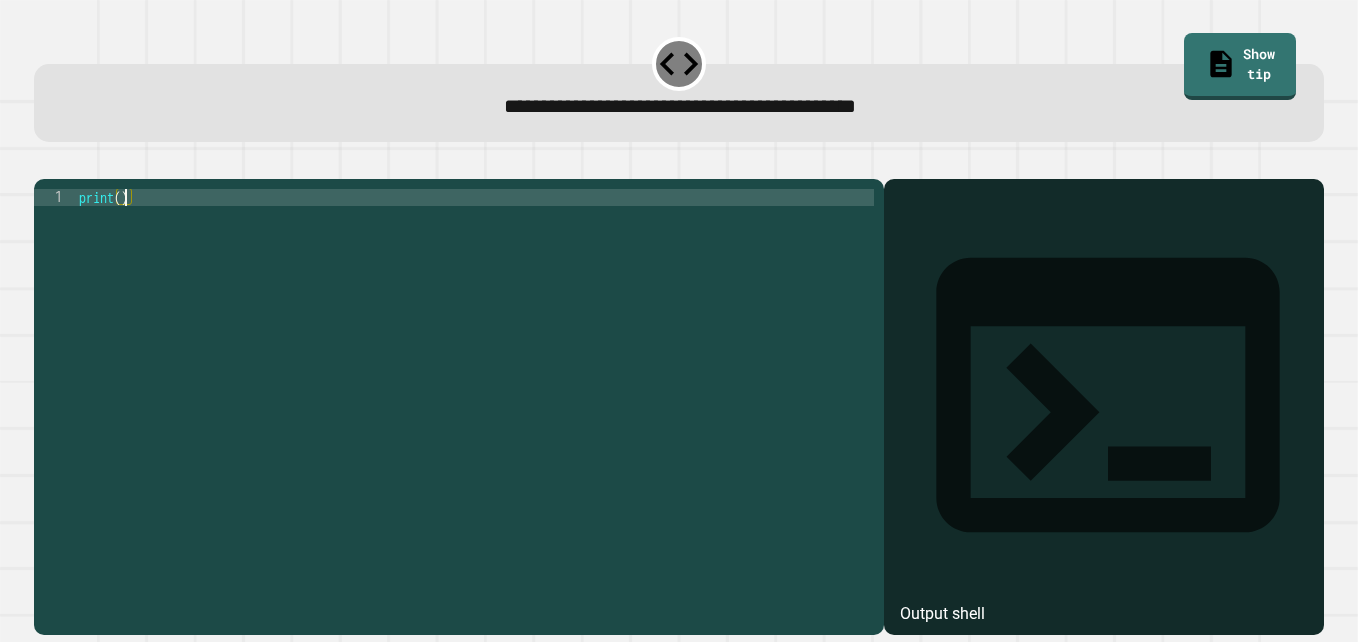 paste on "******" 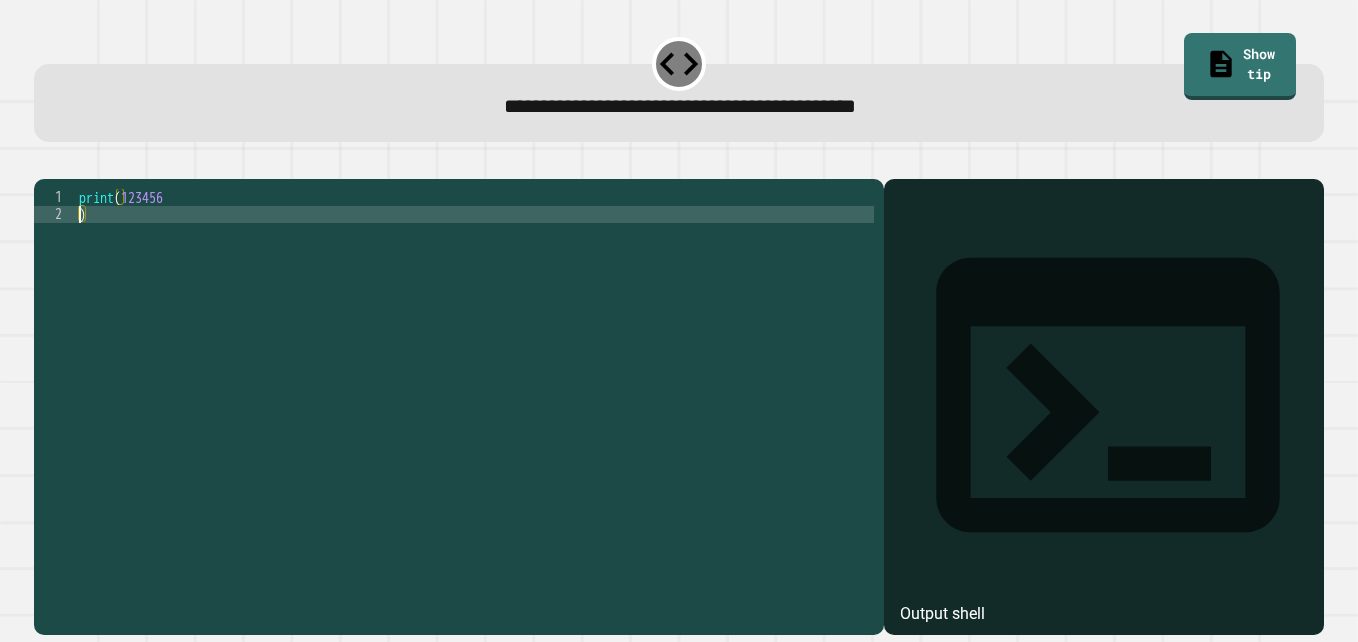 type on "**********" 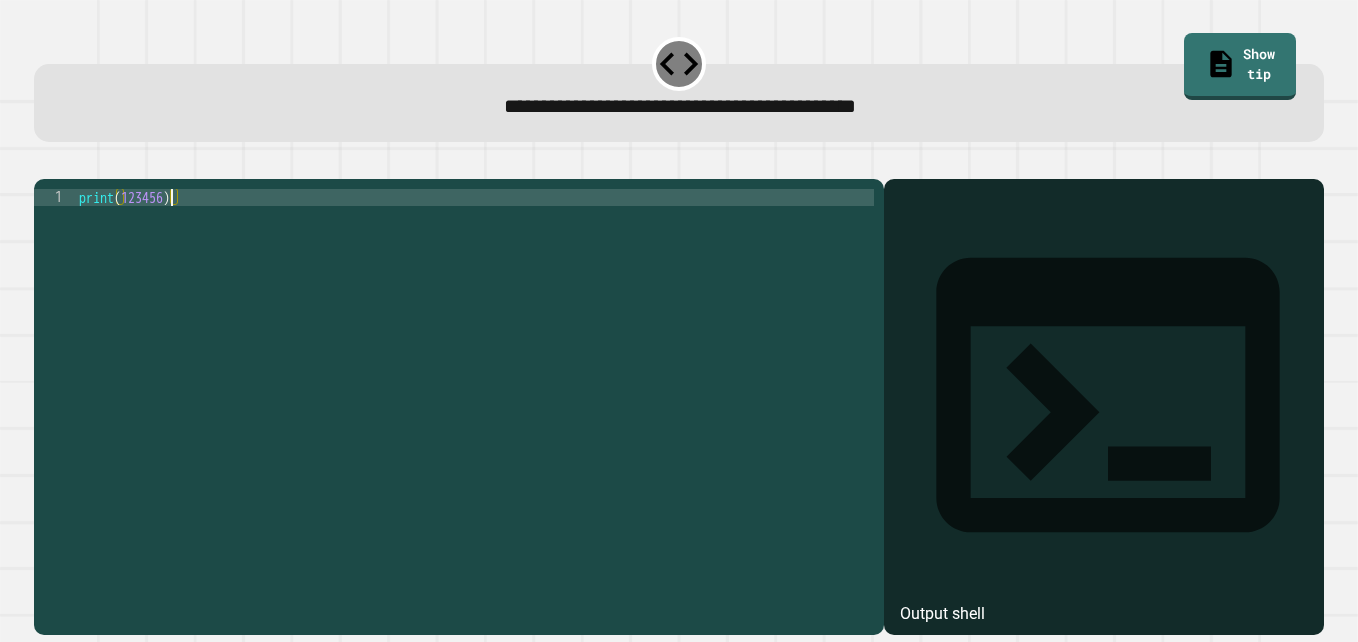 click 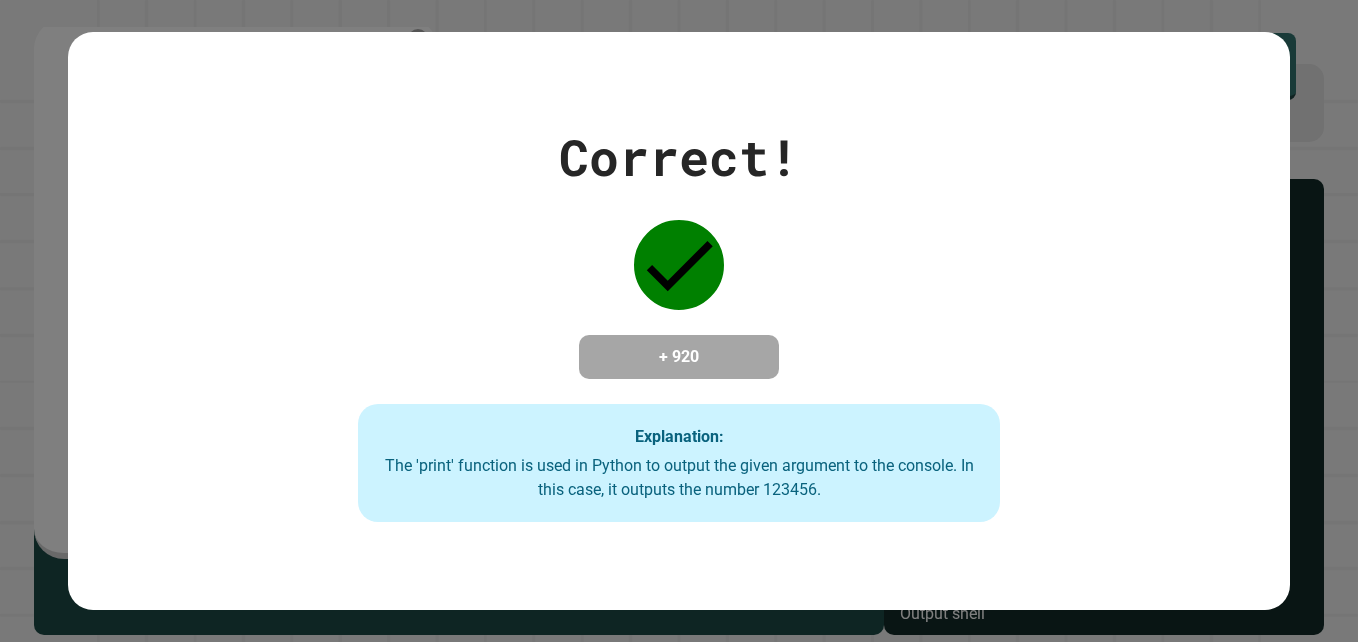 click on "Correct! + 920 Explanation: The 'print' function is used in Python to output the given argument to the console. In this case, it outputs the number 123456." at bounding box center [679, 321] 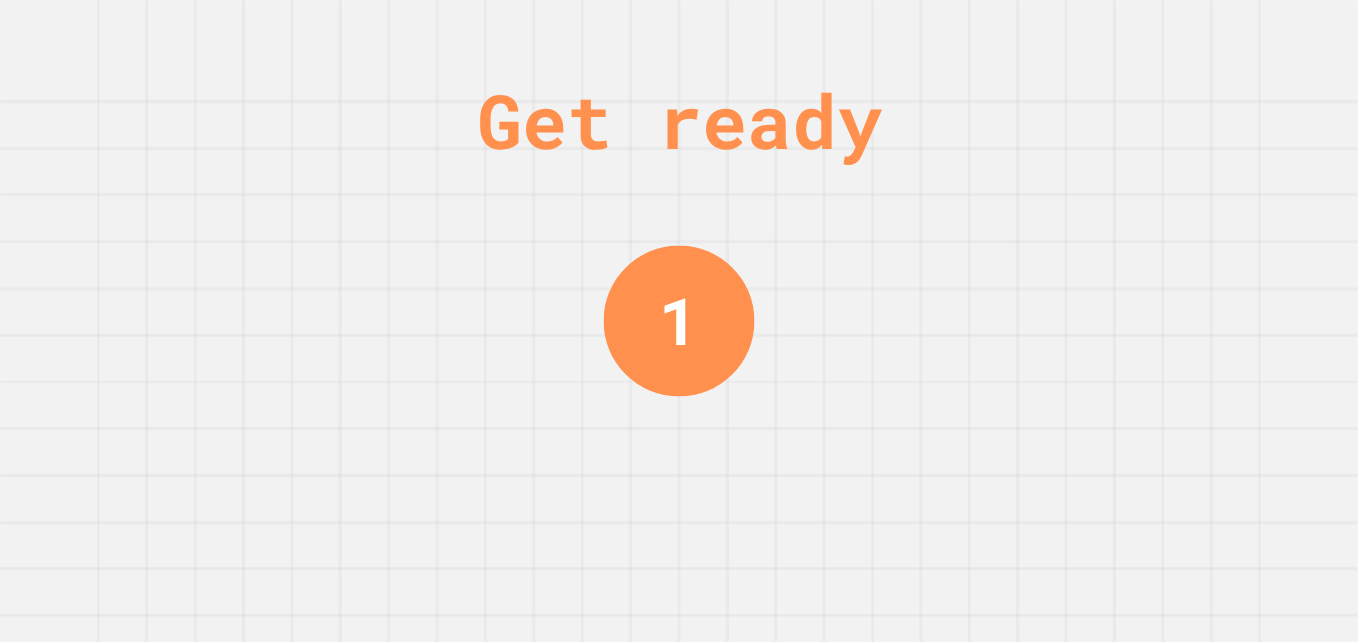 click on "Get ready 1" at bounding box center [679, 321] 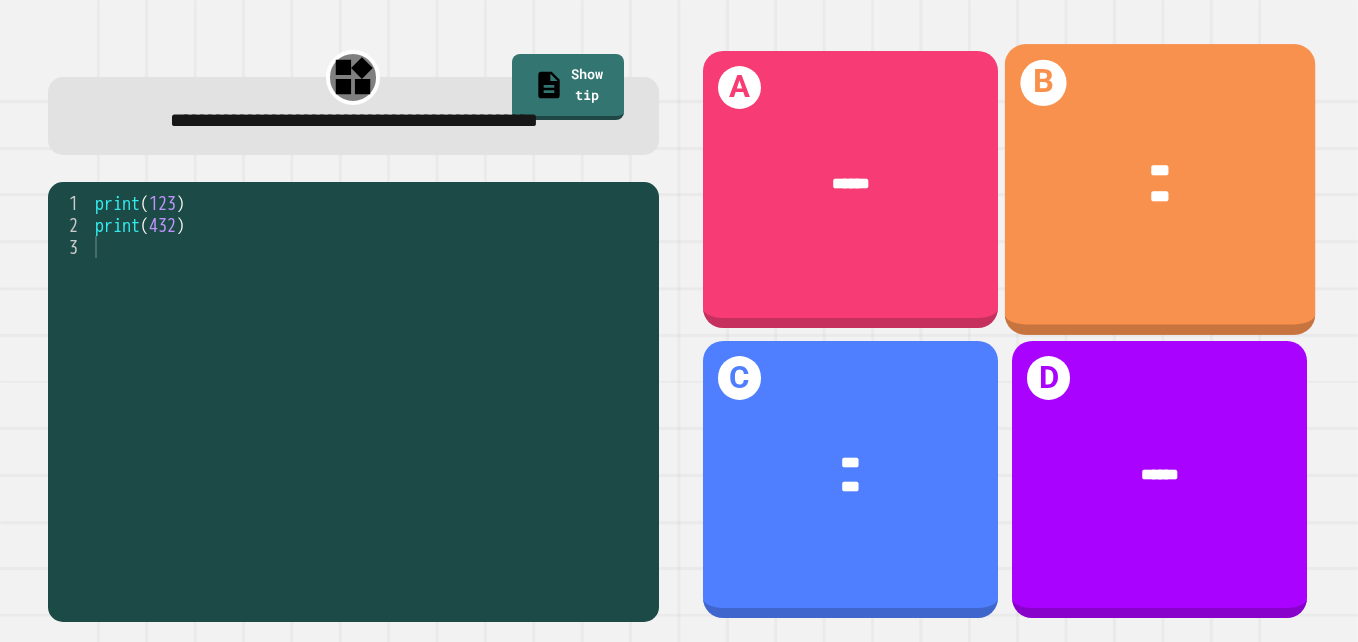 click on "*** ***" at bounding box center (1159, 183) 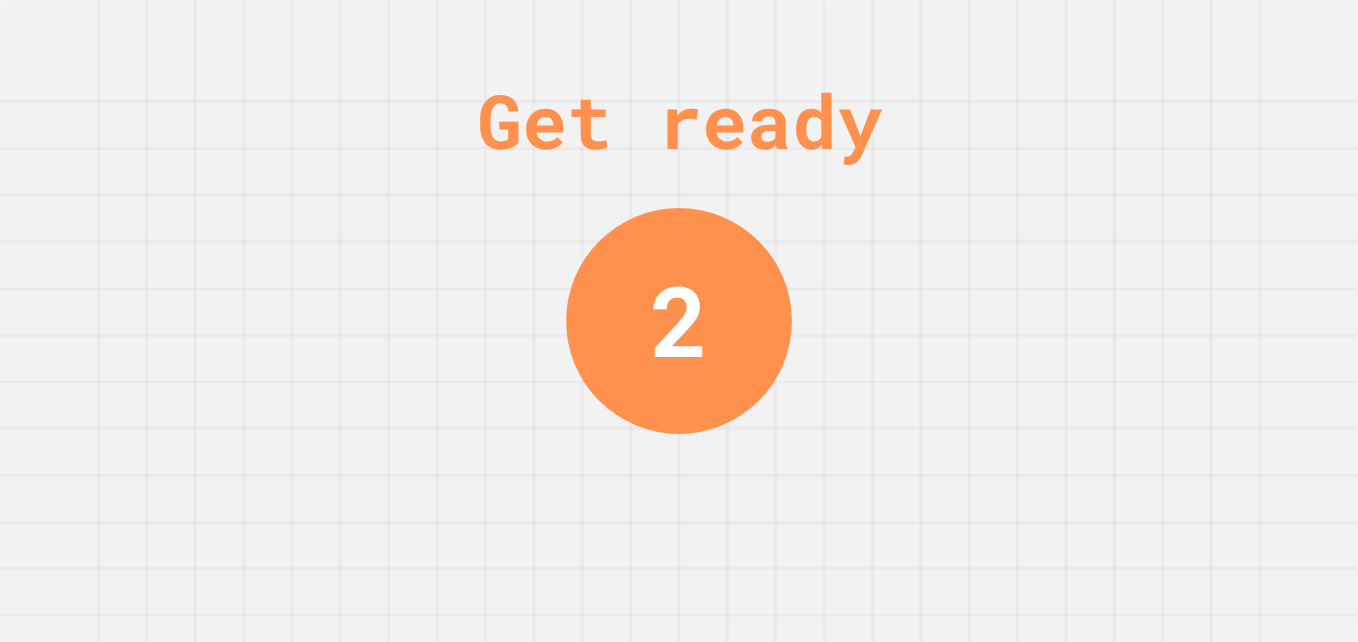 click on "Get ready 2" at bounding box center [679, 321] 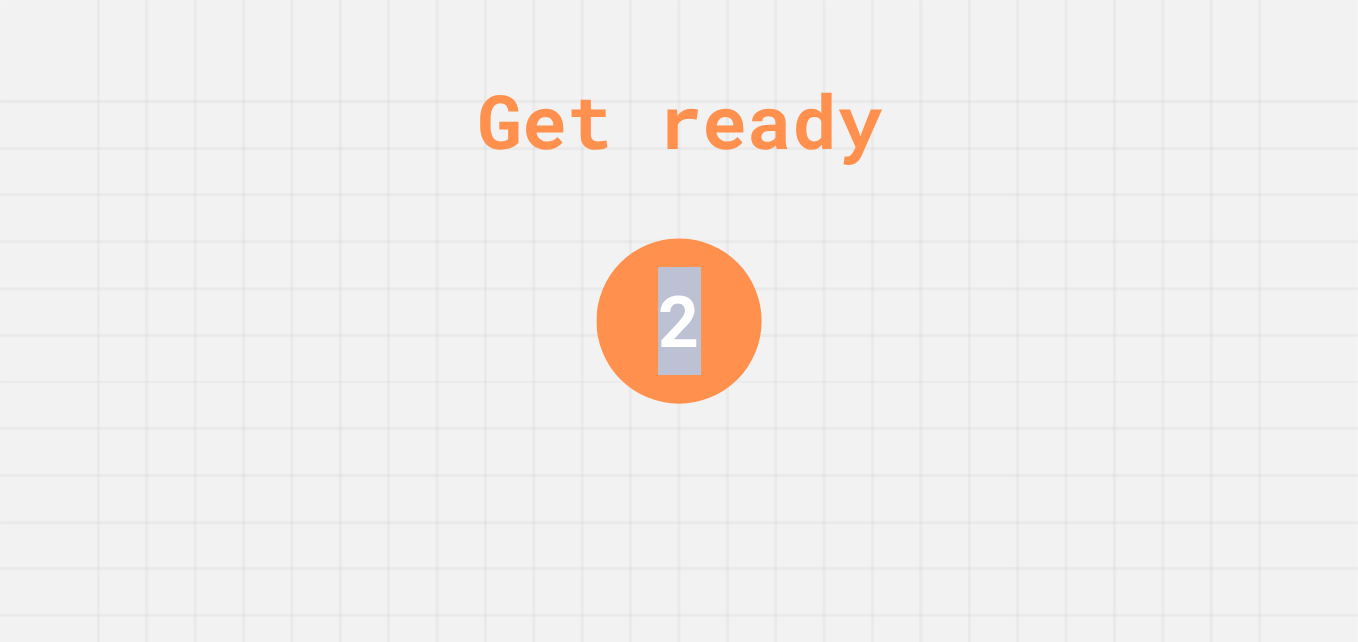 click on "Get ready 2" at bounding box center [679, 321] 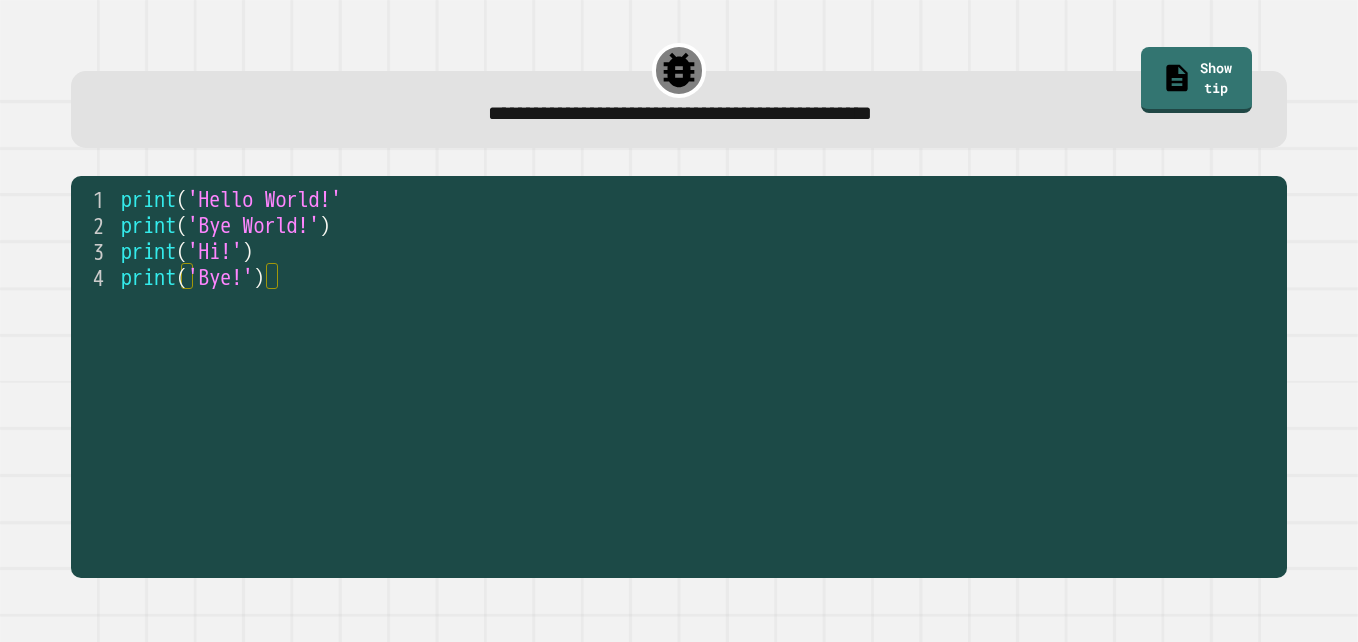click on "'Hi!'" at bounding box center (214, 252) 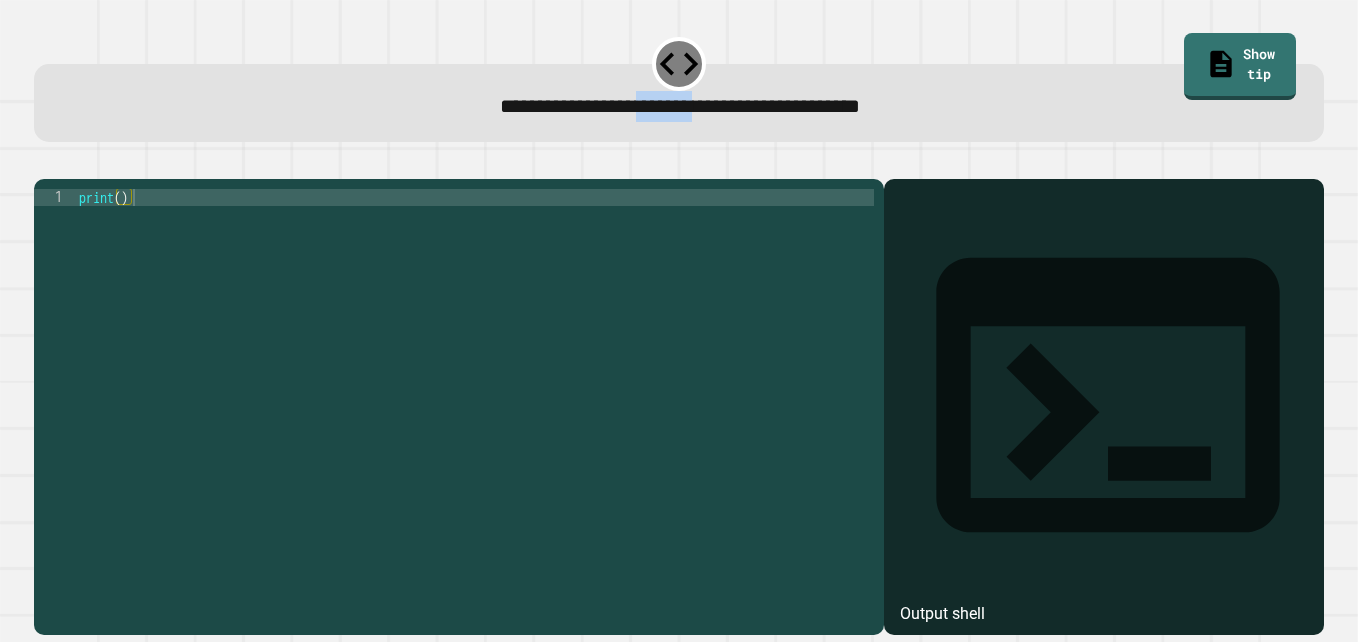 drag, startPoint x: 679, startPoint y: 107, endPoint x: 602, endPoint y: 103, distance: 77.10383 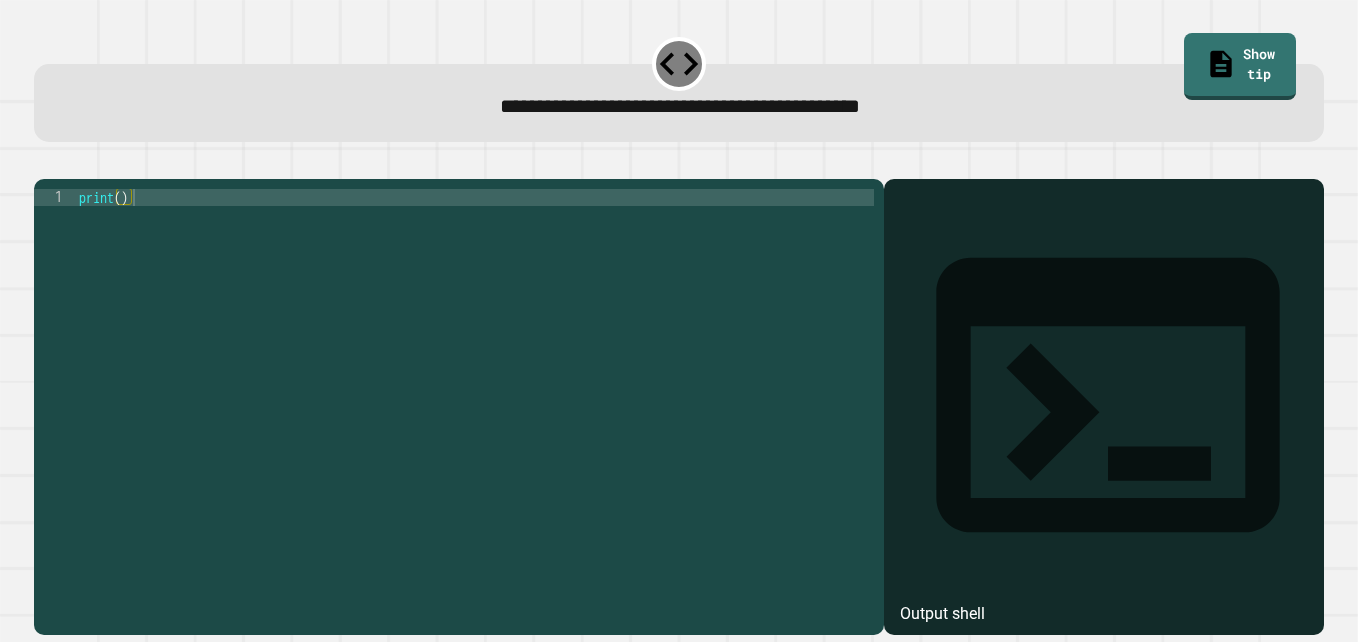 click on "print ( )" at bounding box center [474, 384] 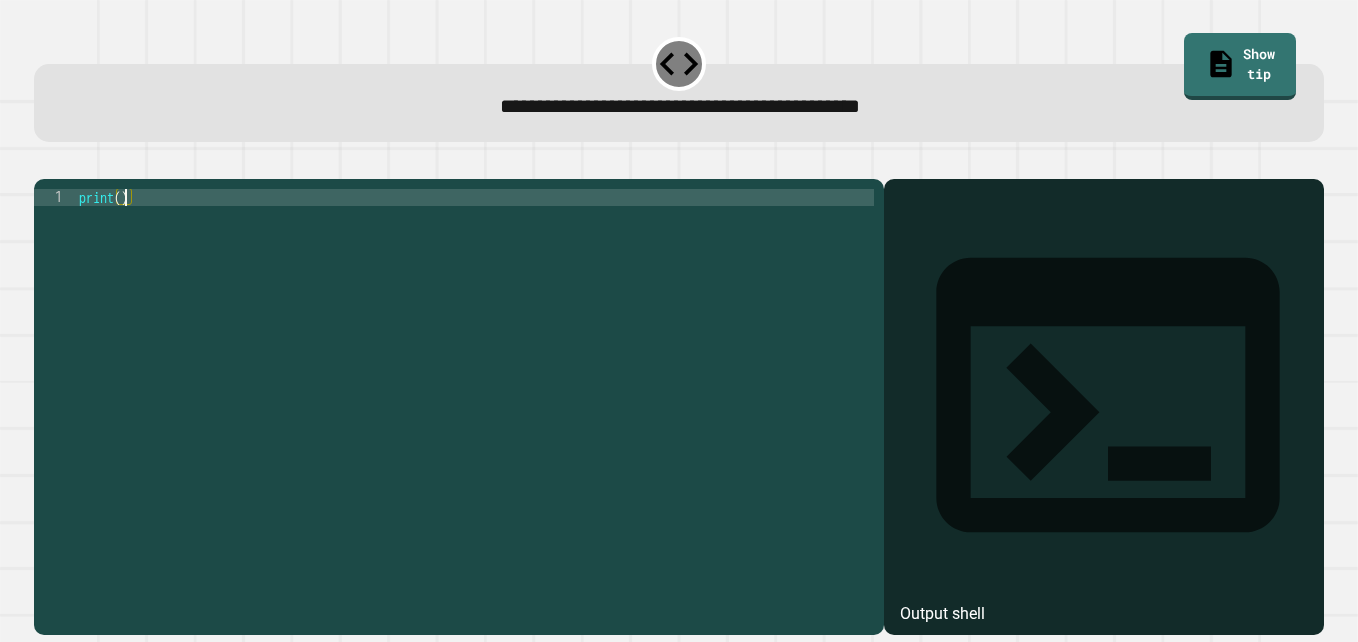 paste on "*******" 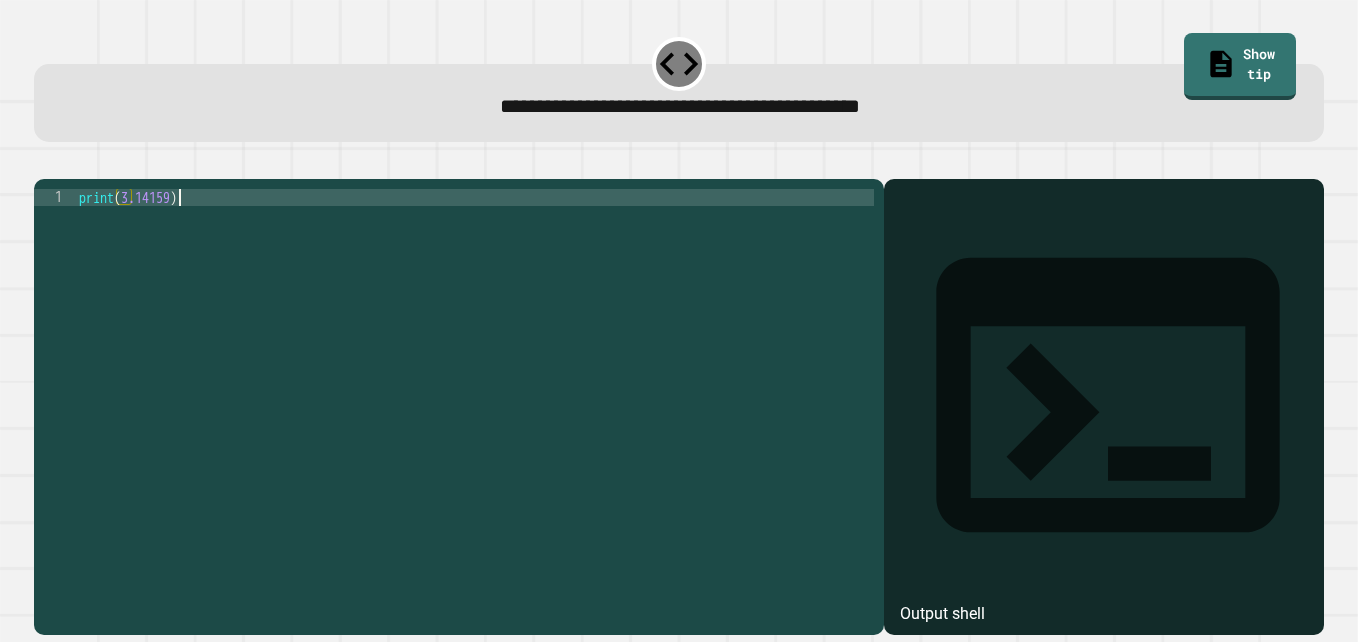 type on "**********" 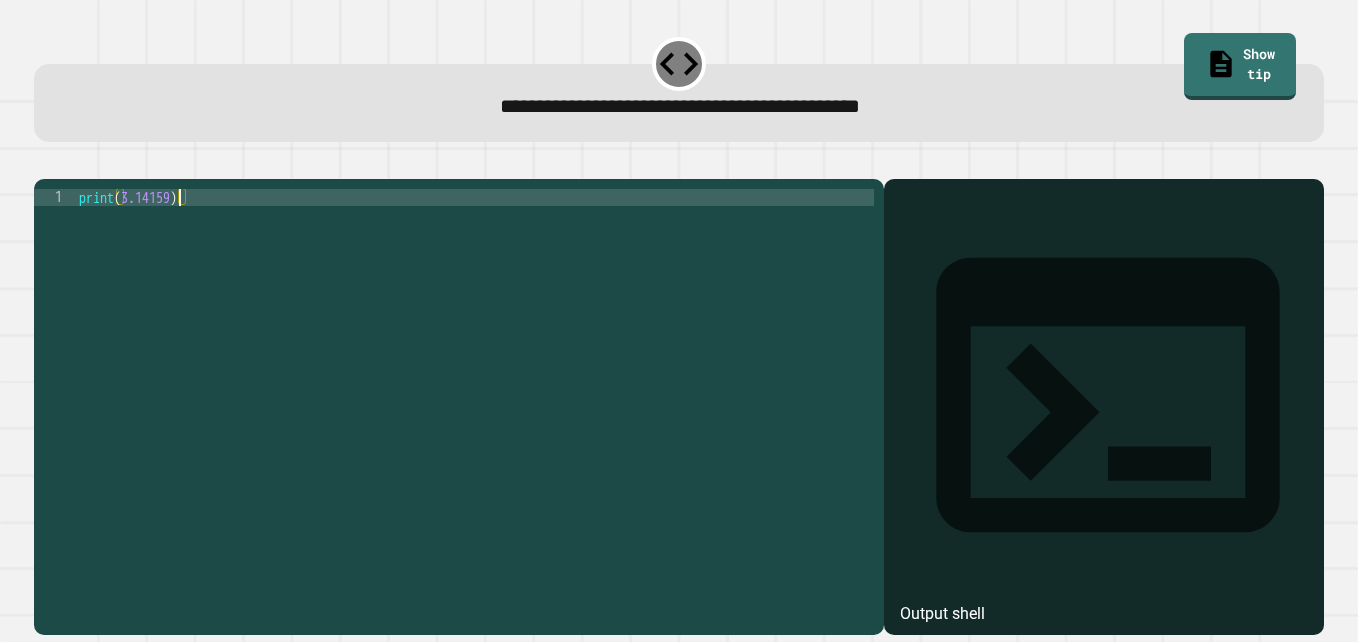 click at bounding box center [44, 163] 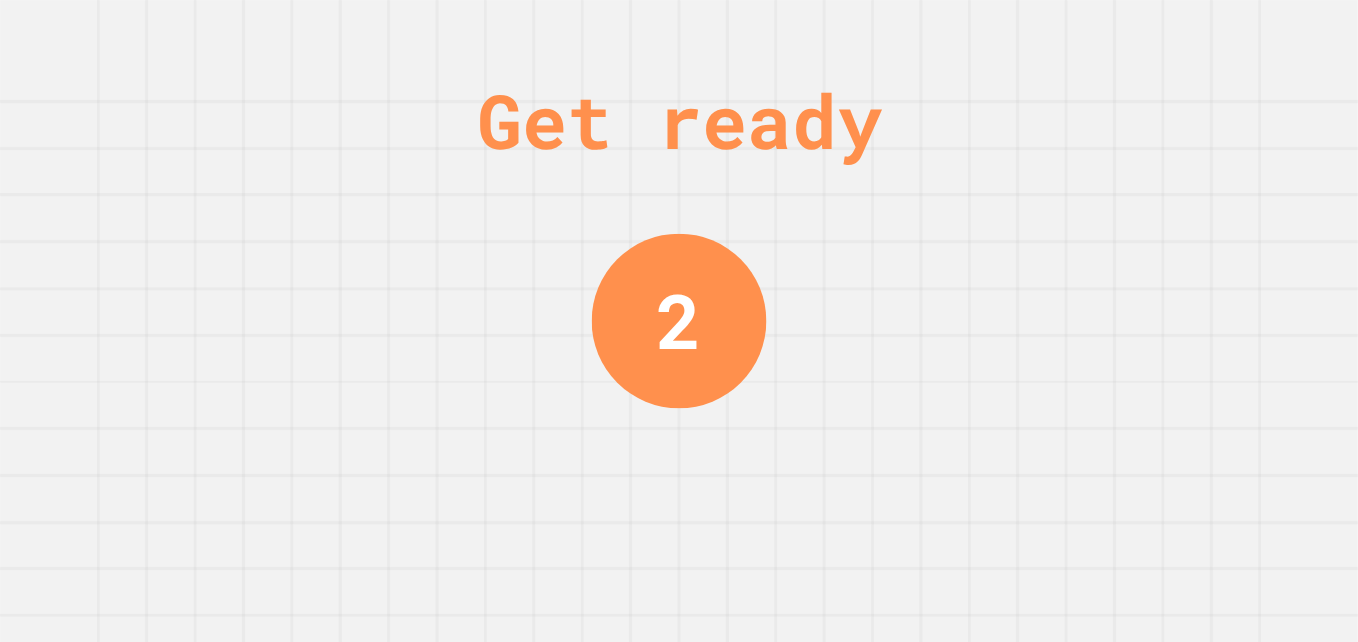 click on "Get ready 2" at bounding box center (679, 321) 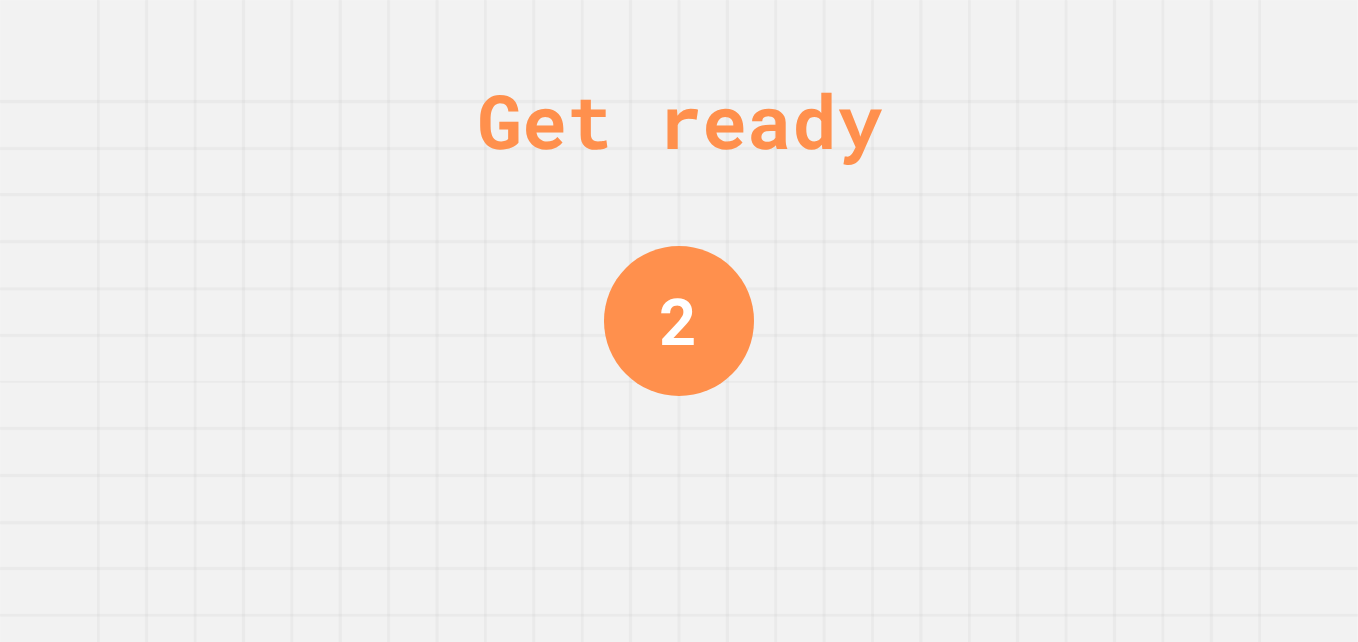 click on "Get ready 2" at bounding box center (679, 321) 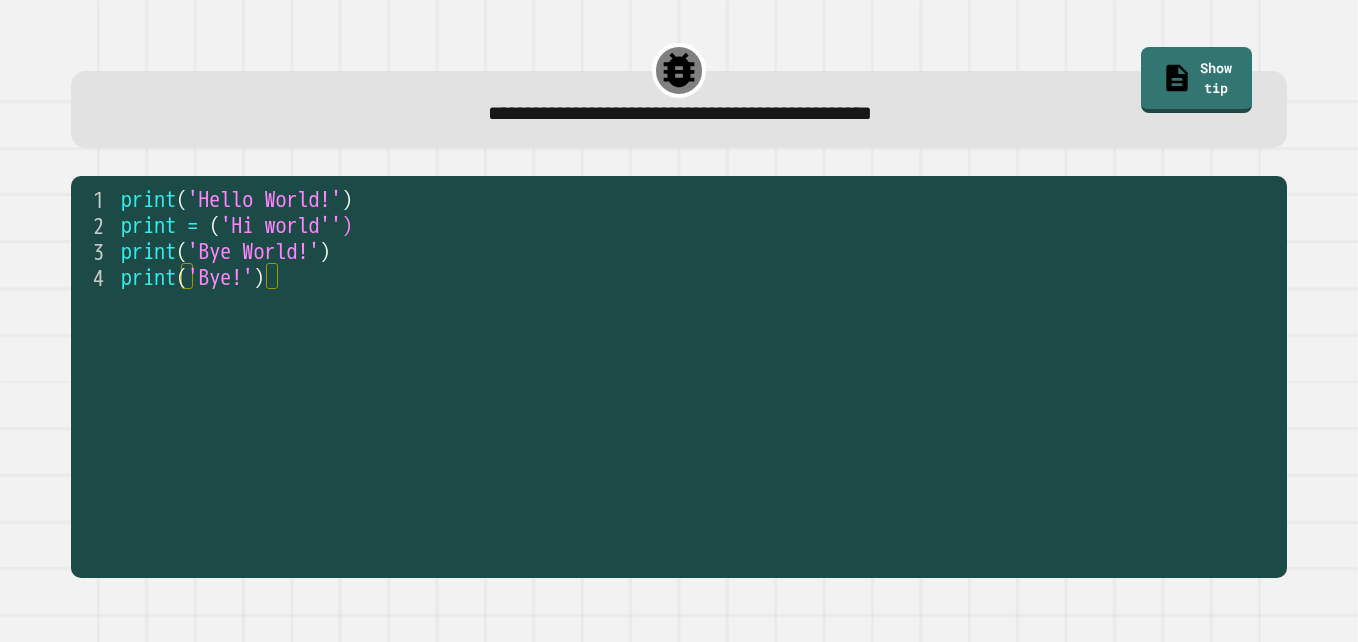 click on "'Hi world'')" at bounding box center (286, 226) 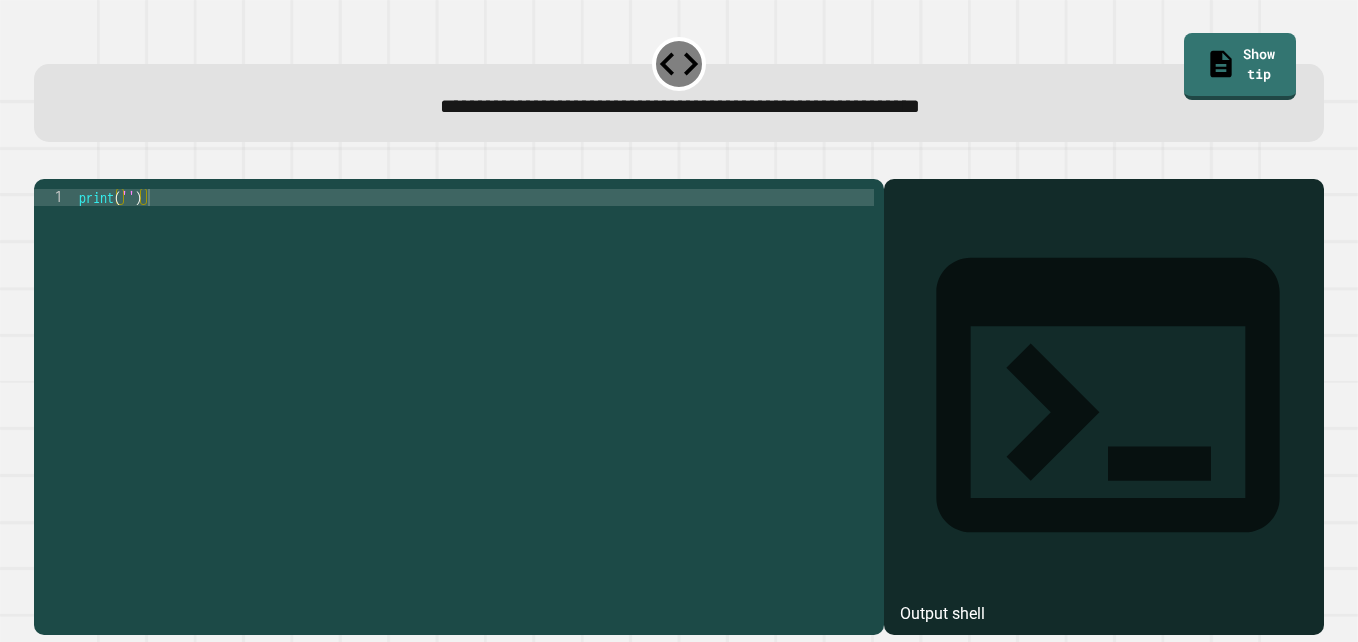 click on "**********" at bounding box center [680, 106] 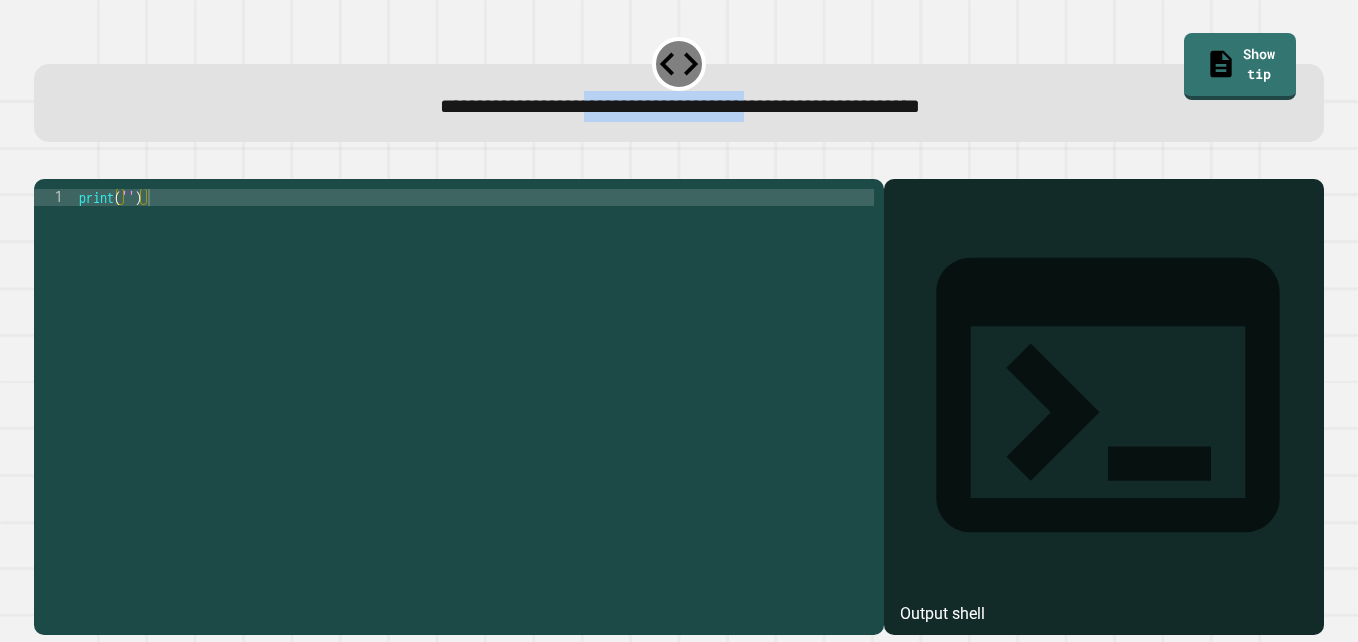 drag, startPoint x: 515, startPoint y: 100, endPoint x: 766, endPoint y: 124, distance: 252.1448 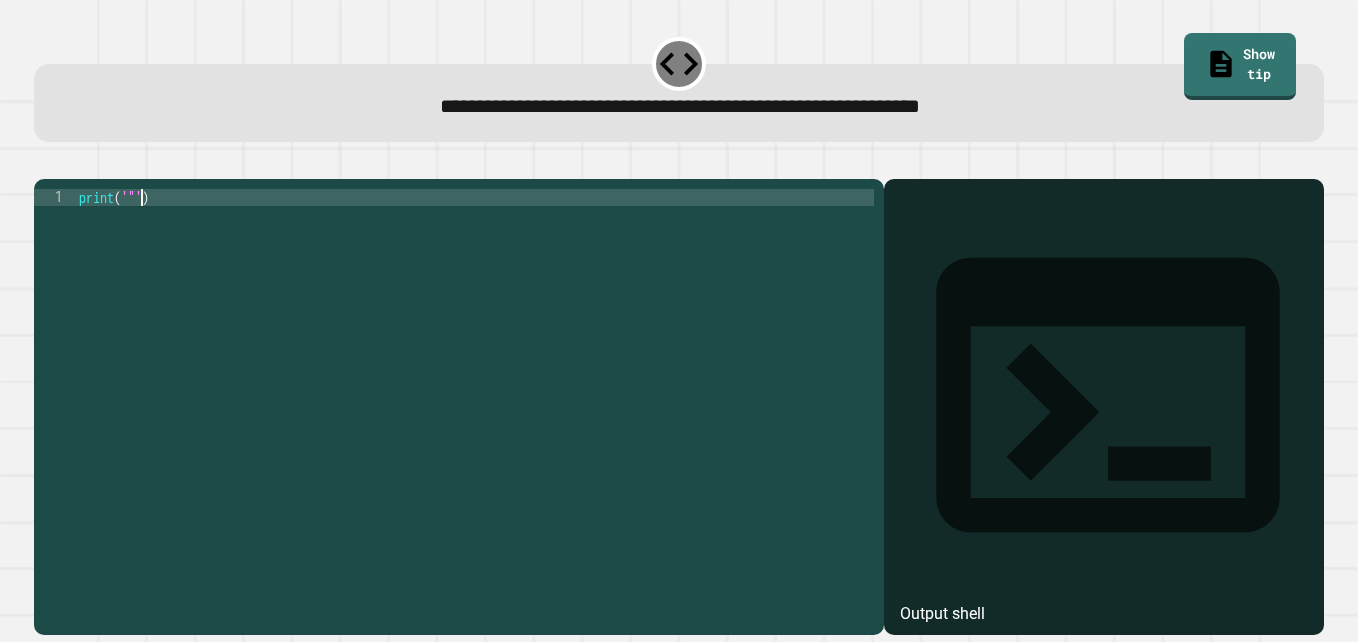 scroll, scrollTop: 0, scrollLeft: 4, axis: horizontal 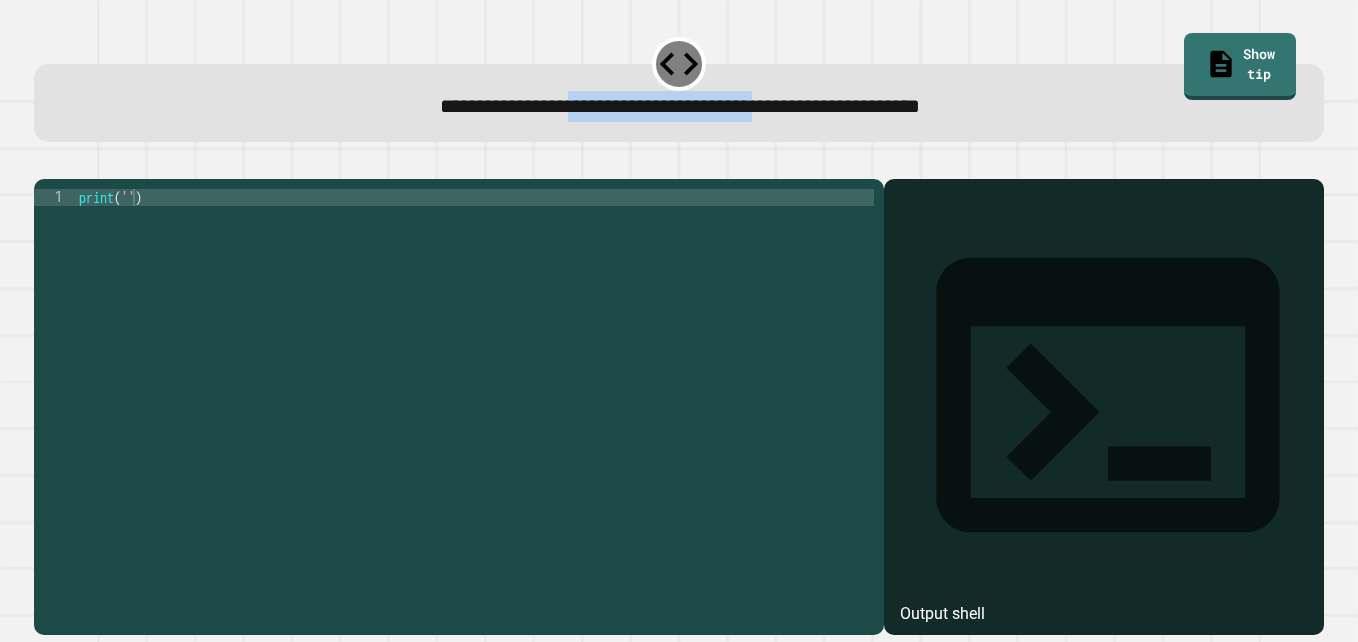 drag, startPoint x: 496, startPoint y: 94, endPoint x: 769, endPoint y: 111, distance: 273.52878 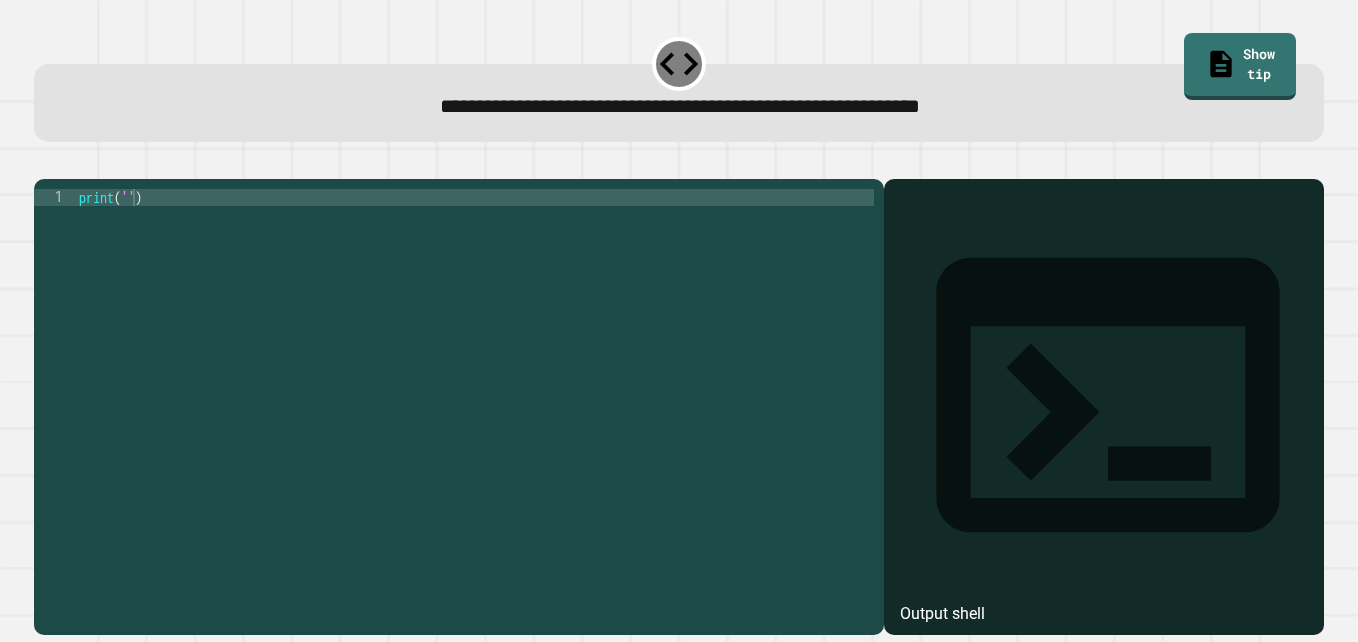 click on "print ( '' )" at bounding box center [474, 384] 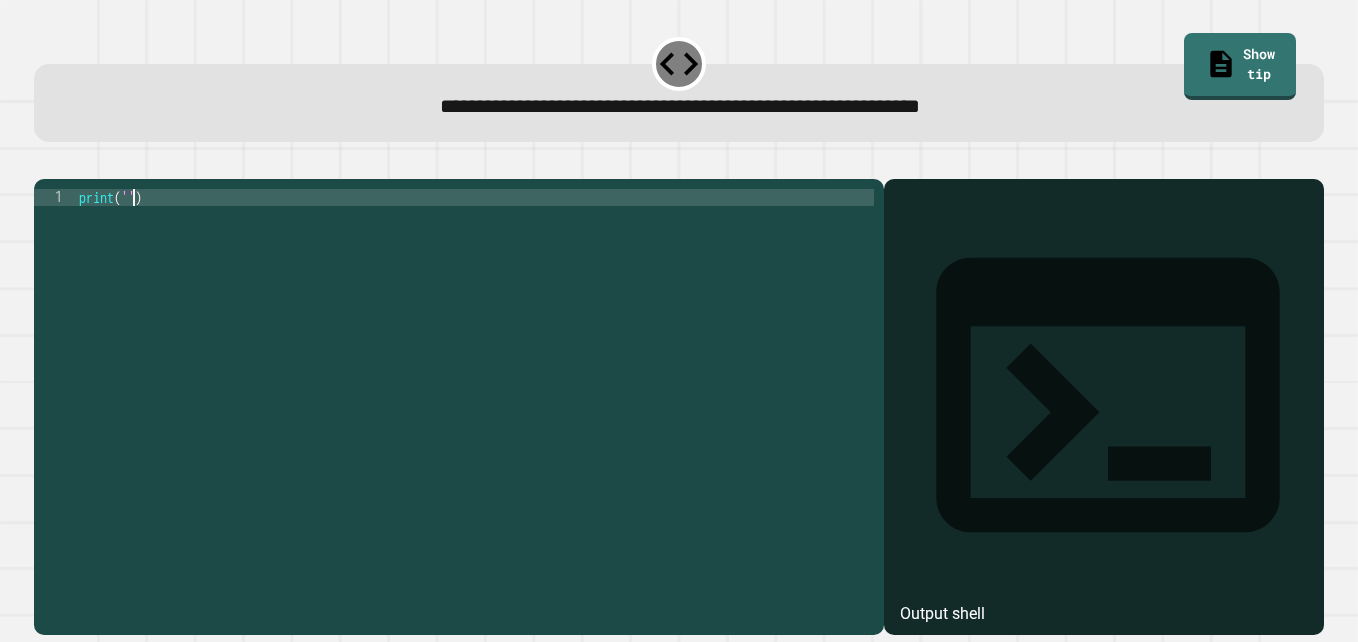 paste on "**********" 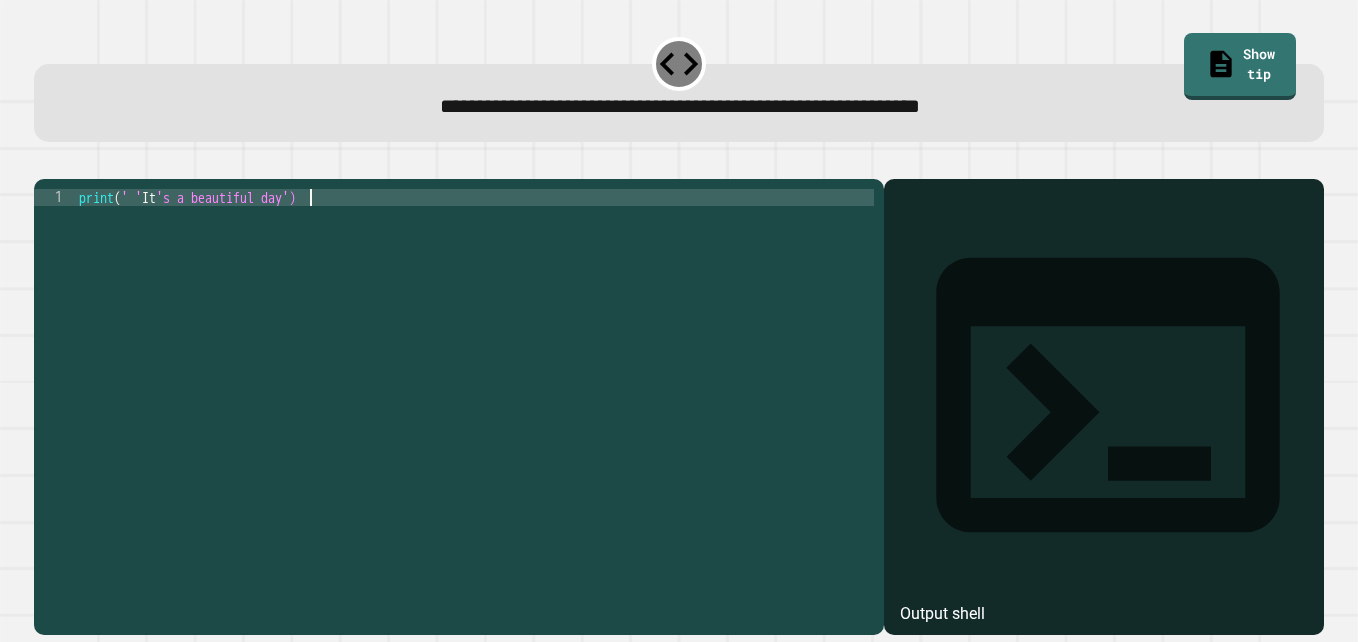 click on "print ( ' ' It 's a beautiful day')" at bounding box center [474, 384] 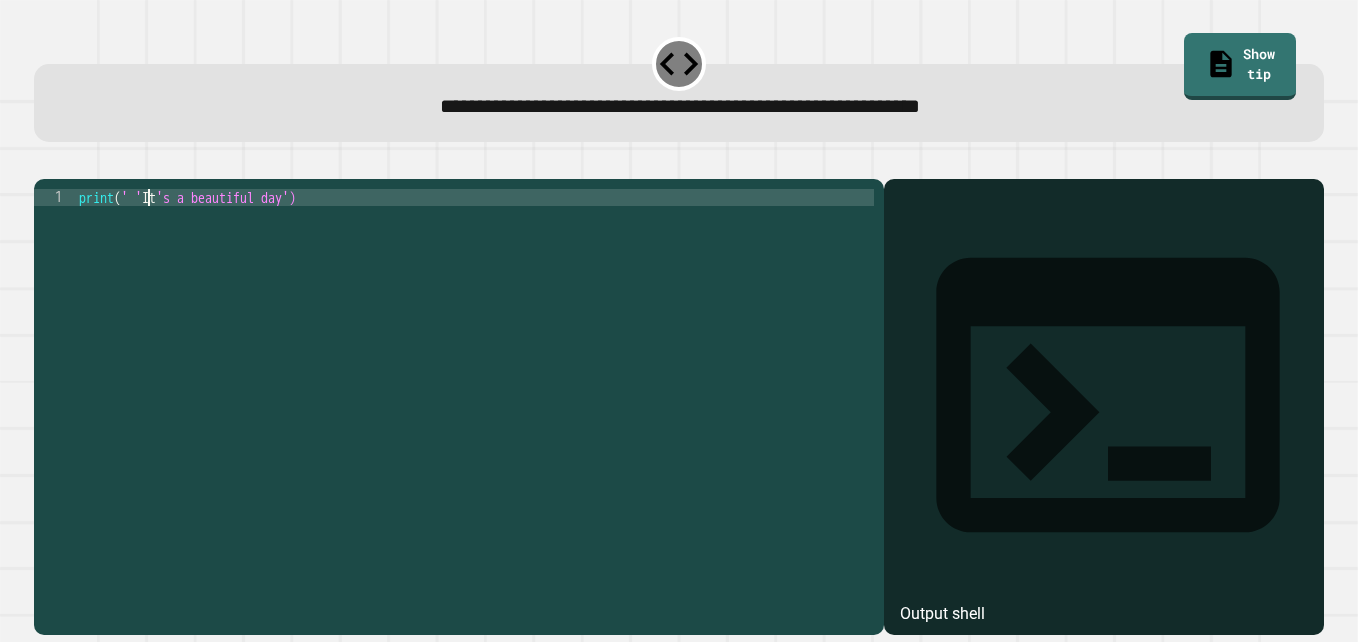 click on "print ( ' ' It 's a beautiful day')" at bounding box center (474, 384) 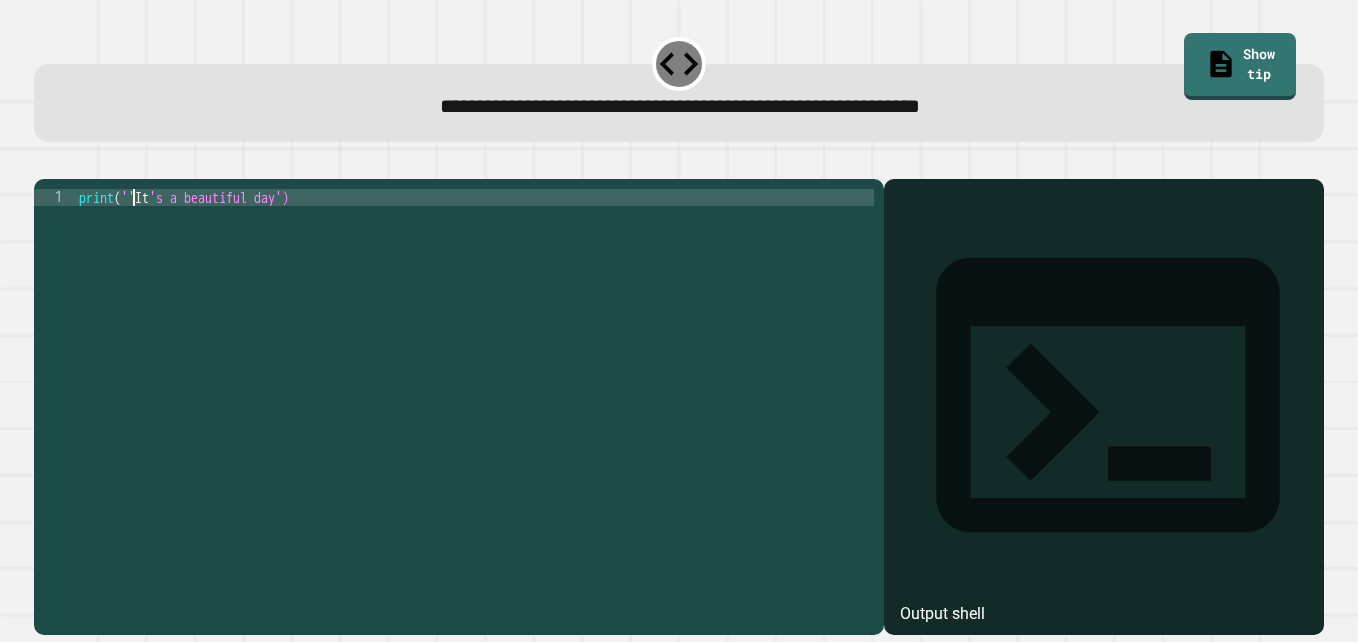 click at bounding box center (44, 163) 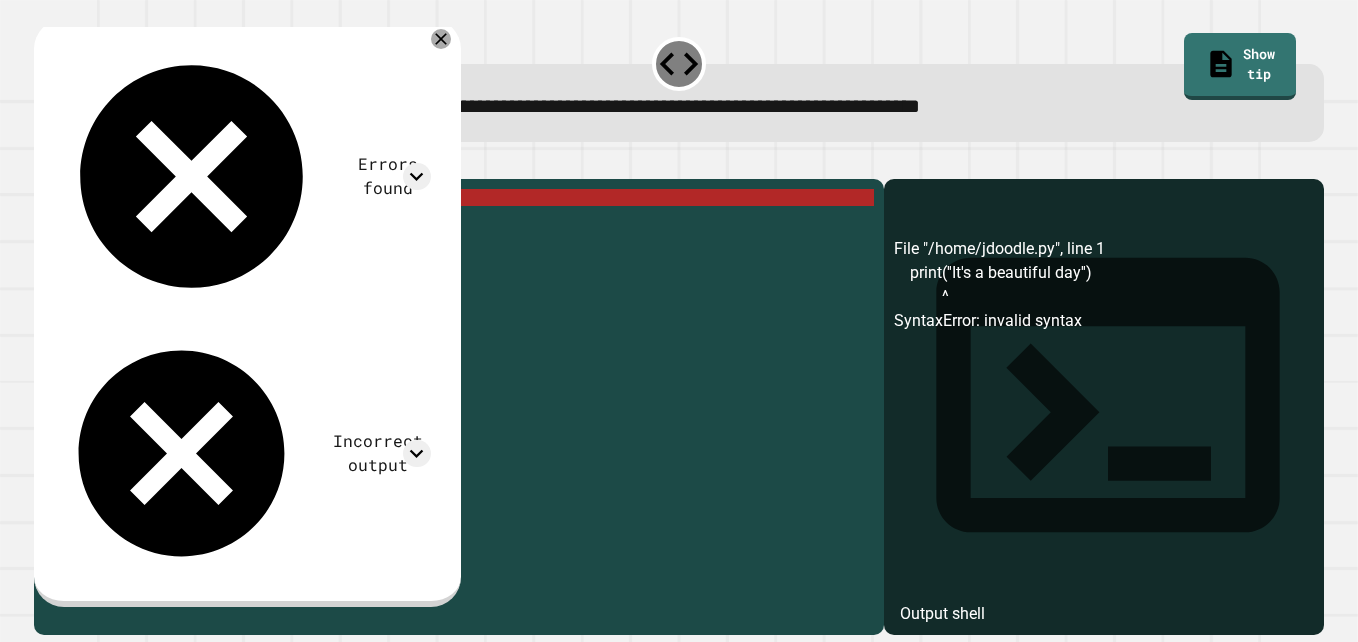 click on "print ( '' It 's a beautiful day'')" at bounding box center (474, 384) 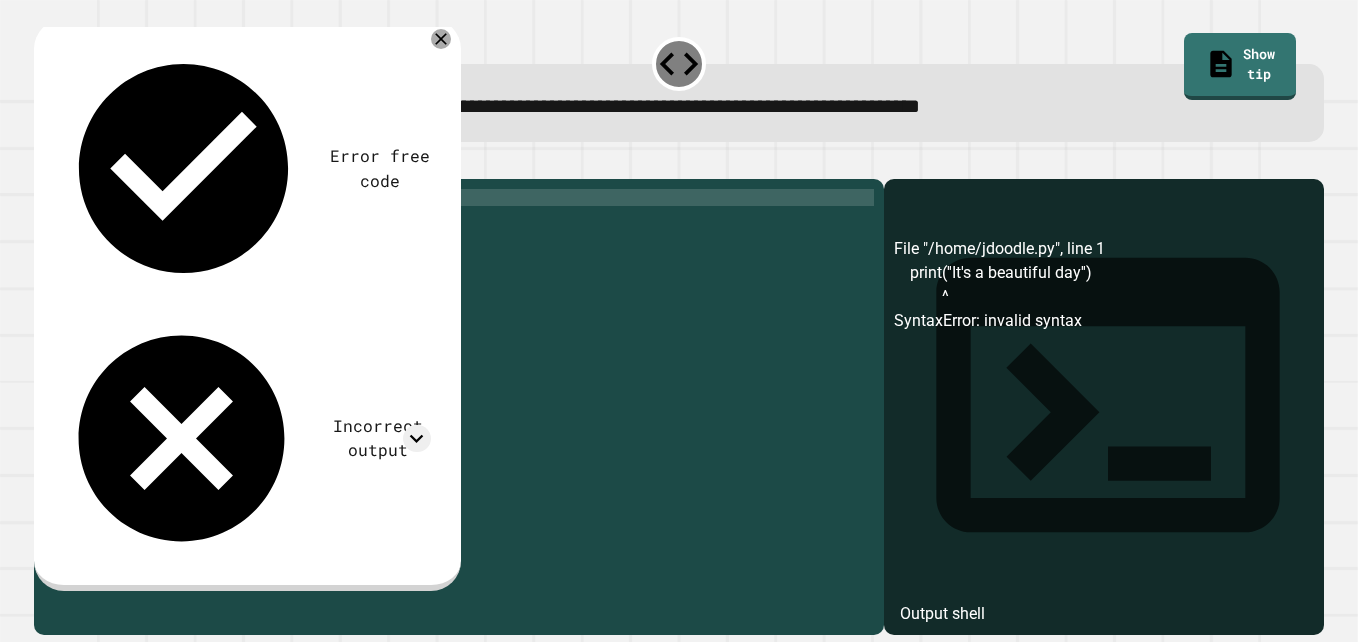 click on "print ( It 's a beautiful day')" at bounding box center (474, 384) 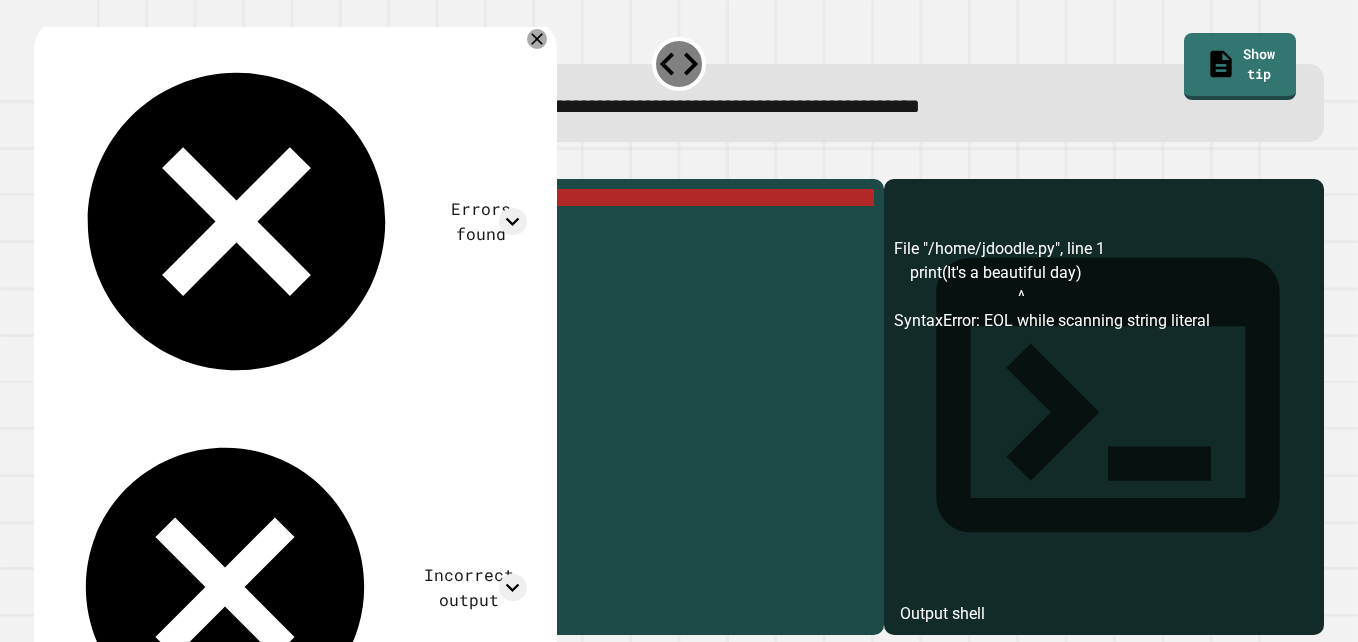 click on "print ( It 's a beautiful day)" at bounding box center [474, 384] 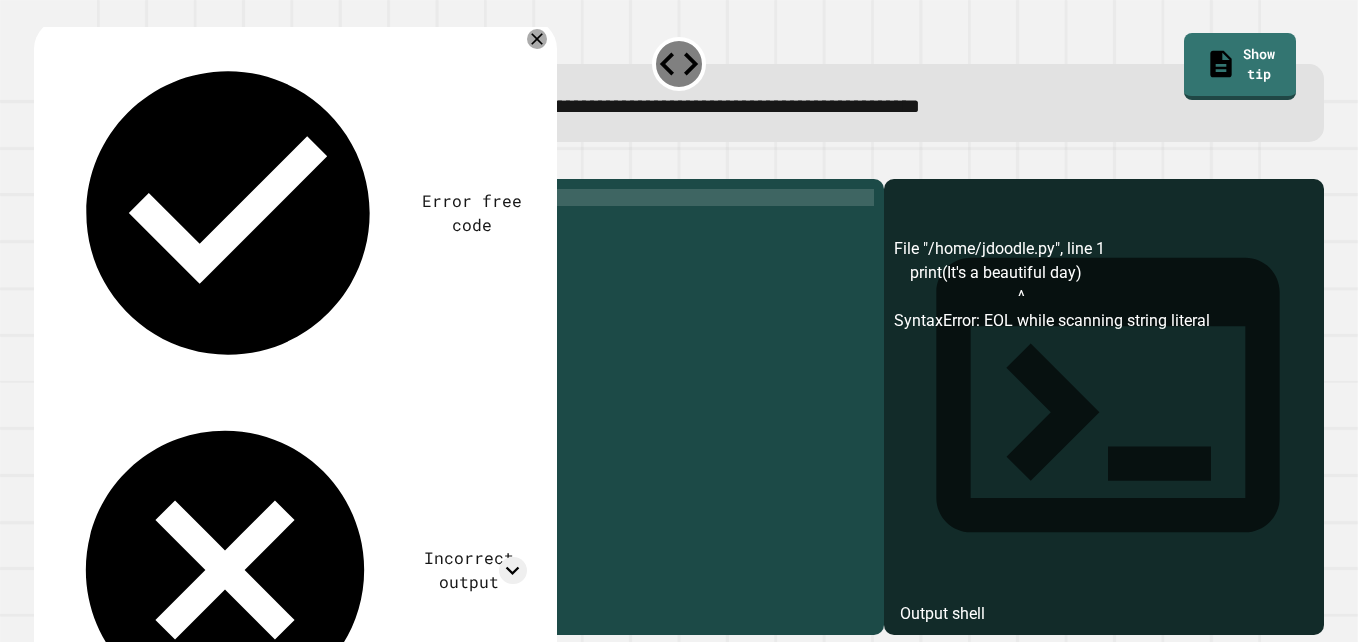 scroll, scrollTop: 0, scrollLeft: 3, axis: horizontal 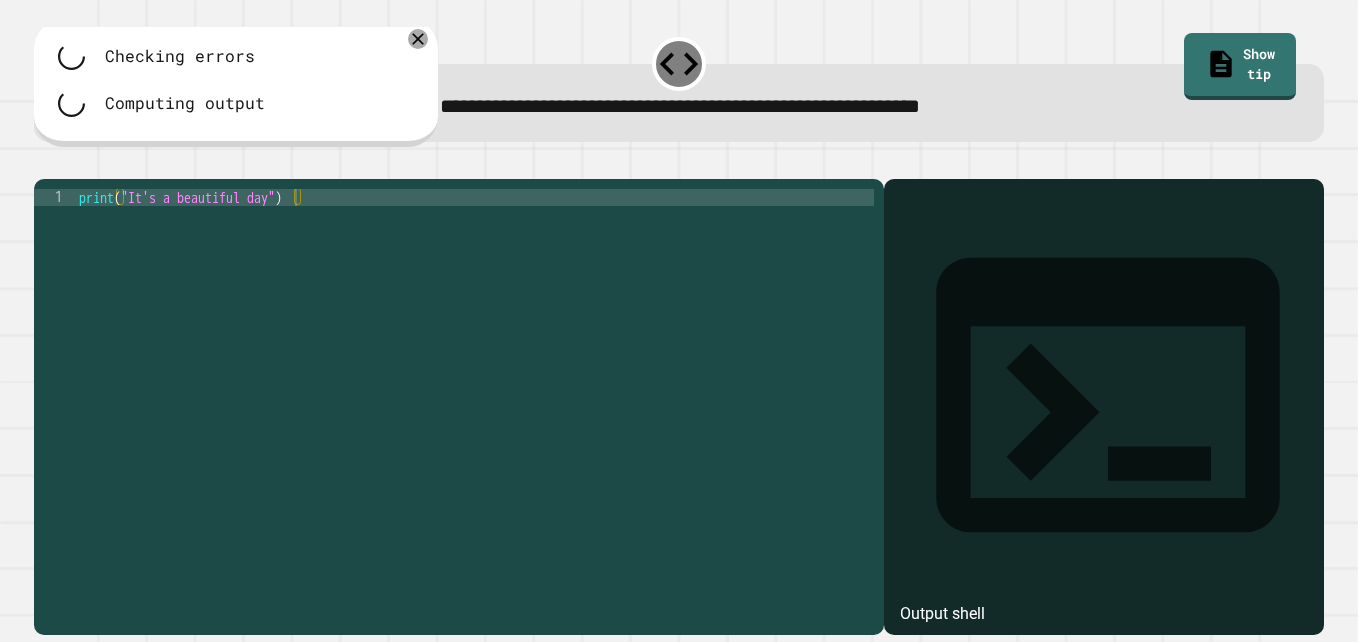 click on "print ( "It's a beautiful day" )" at bounding box center (474, 384) 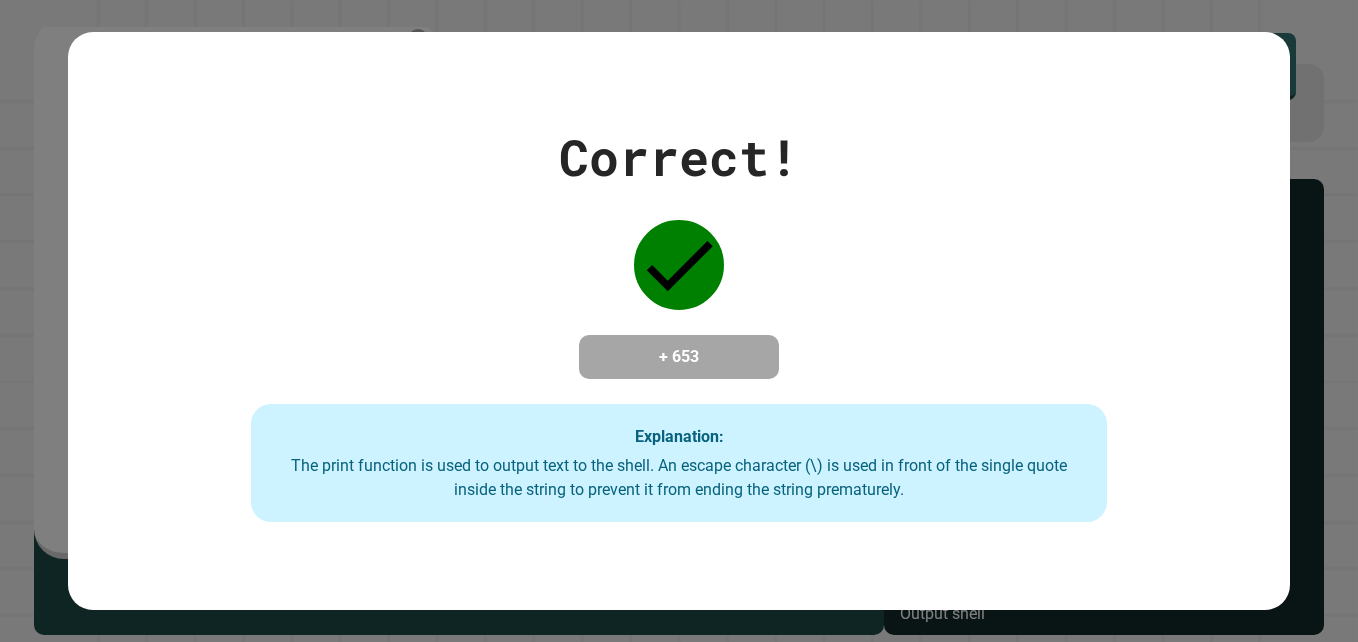 click on "Correct! + 653 Explanation: The print function is used to output text to the shell. An escape character (\) is used in front of the single quote inside the string to prevent it from ending the string prematurely." at bounding box center (679, 321) 